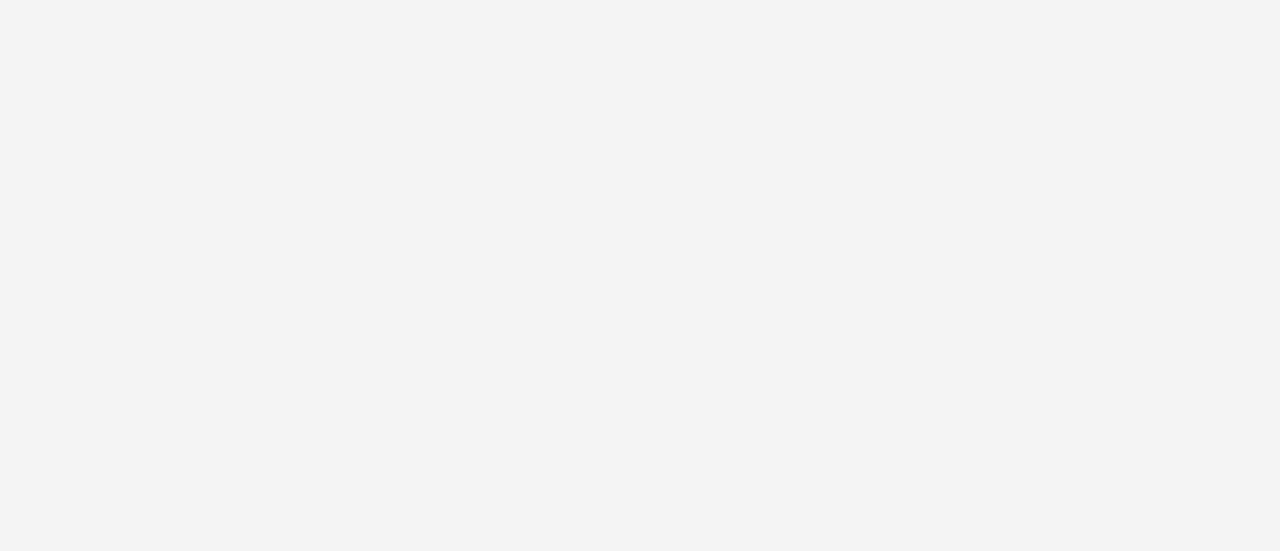 scroll, scrollTop: 0, scrollLeft: 0, axis: both 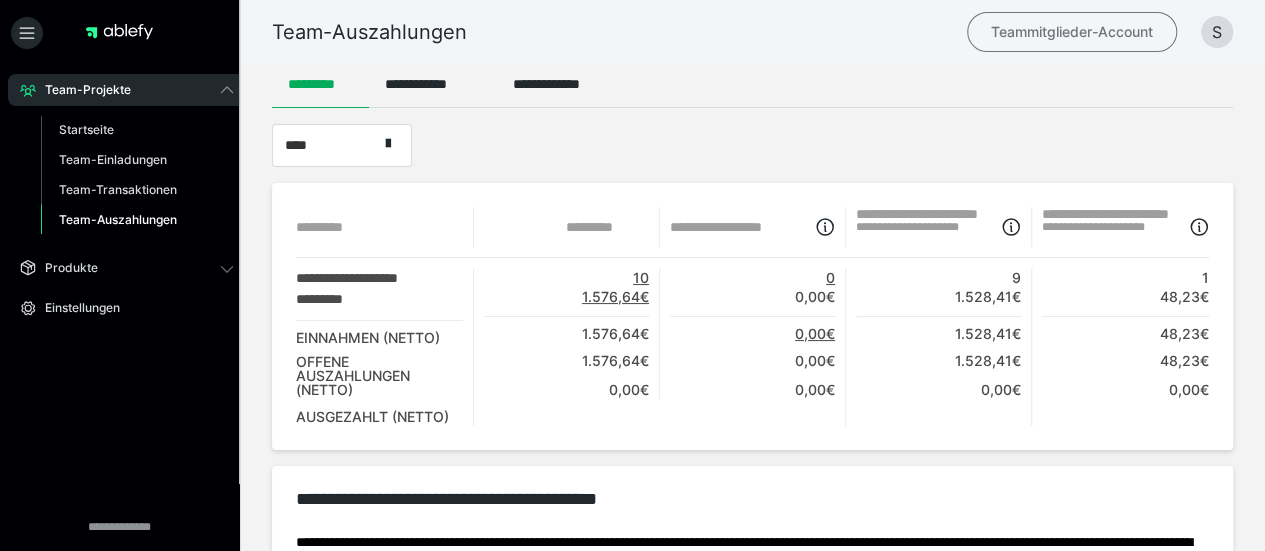 click on "Teammitglieder-Account" at bounding box center [1072, 32] 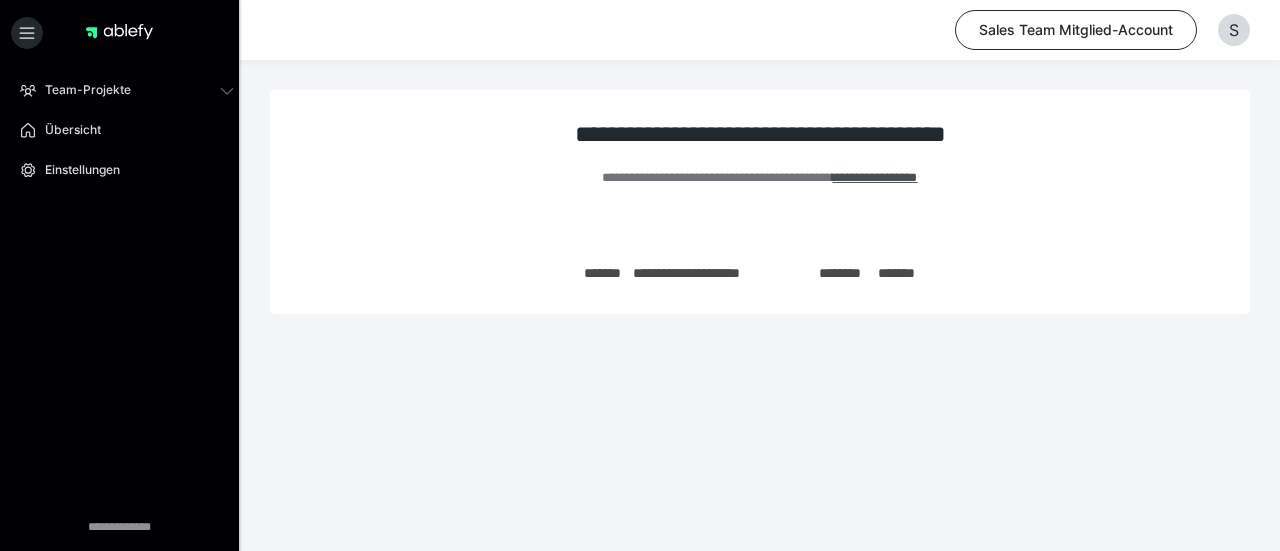 scroll, scrollTop: 0, scrollLeft: 0, axis: both 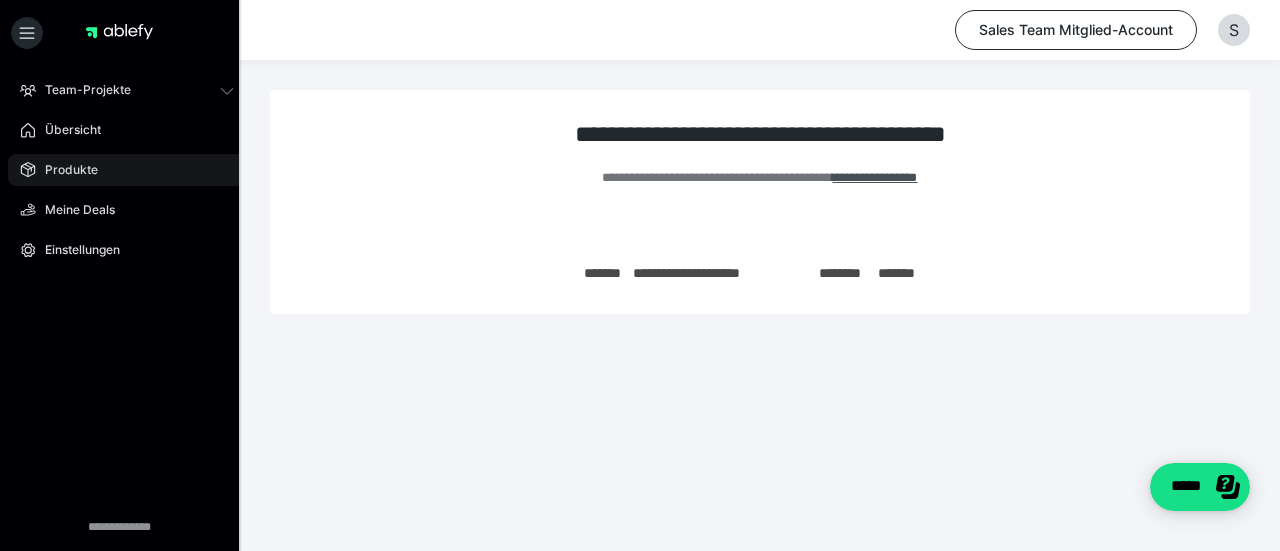 click on "Produkte" at bounding box center (64, 170) 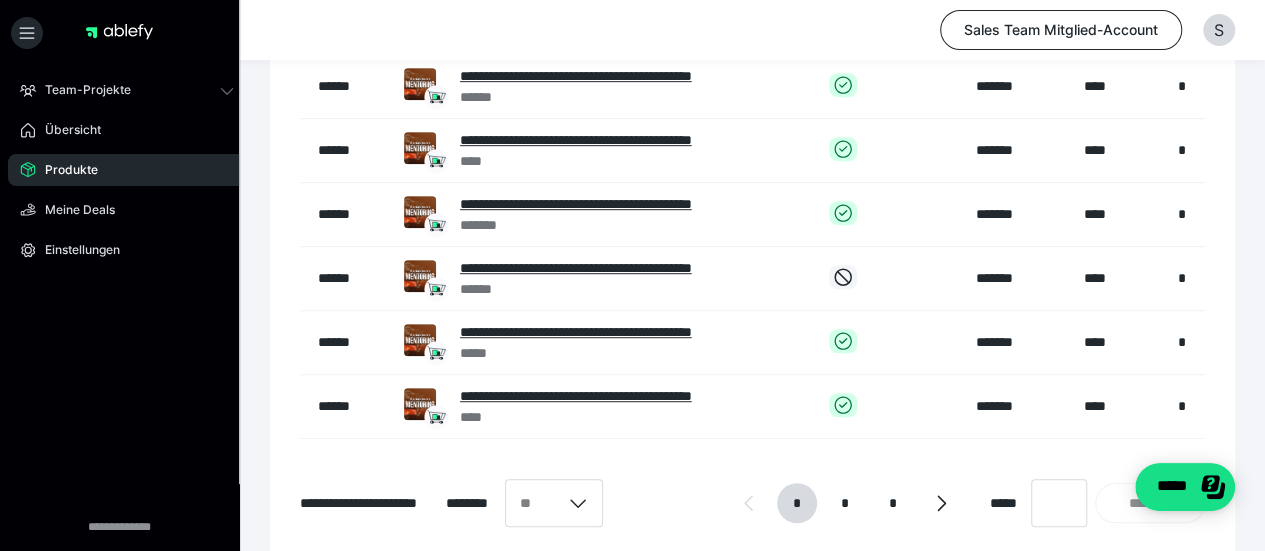 scroll, scrollTop: 482, scrollLeft: 0, axis: vertical 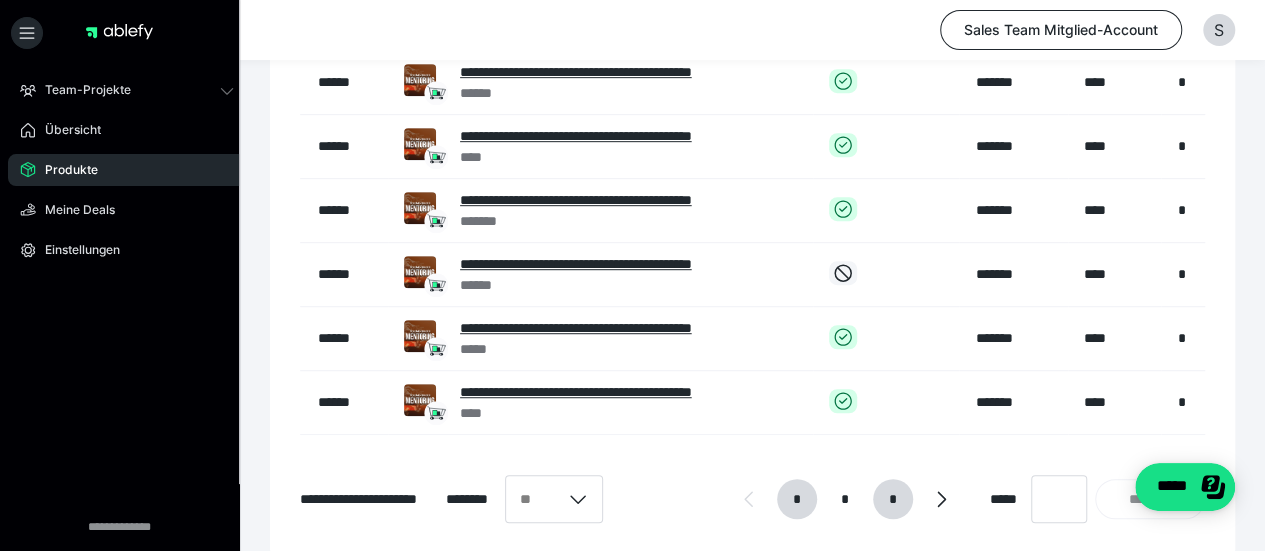 click on "*" at bounding box center [892, 499] 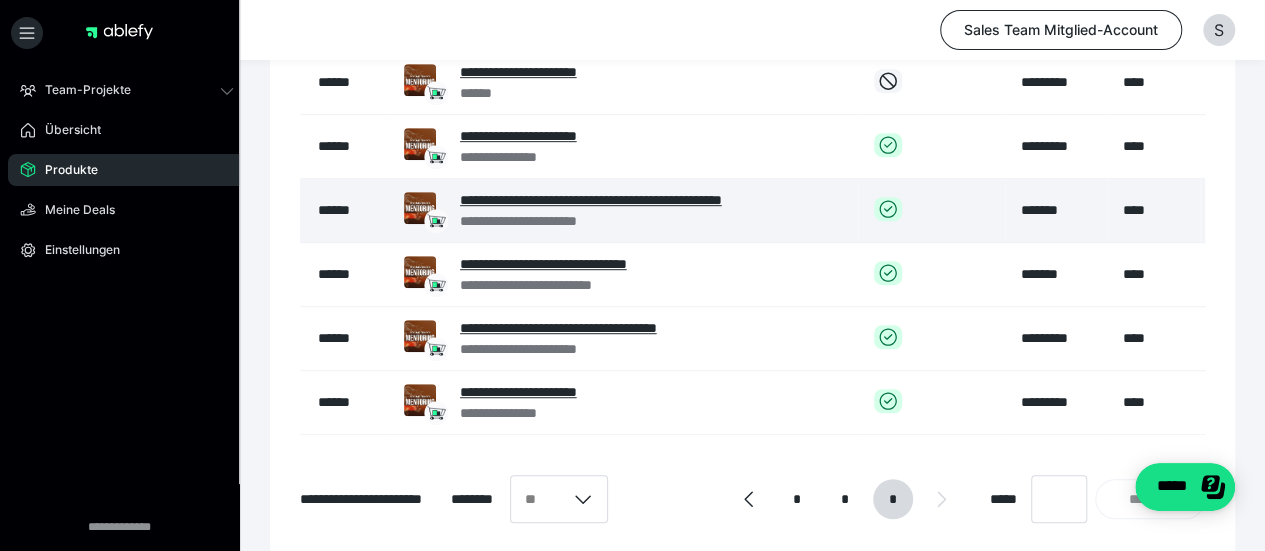 click on "**********" at bounding box center [651, 221] 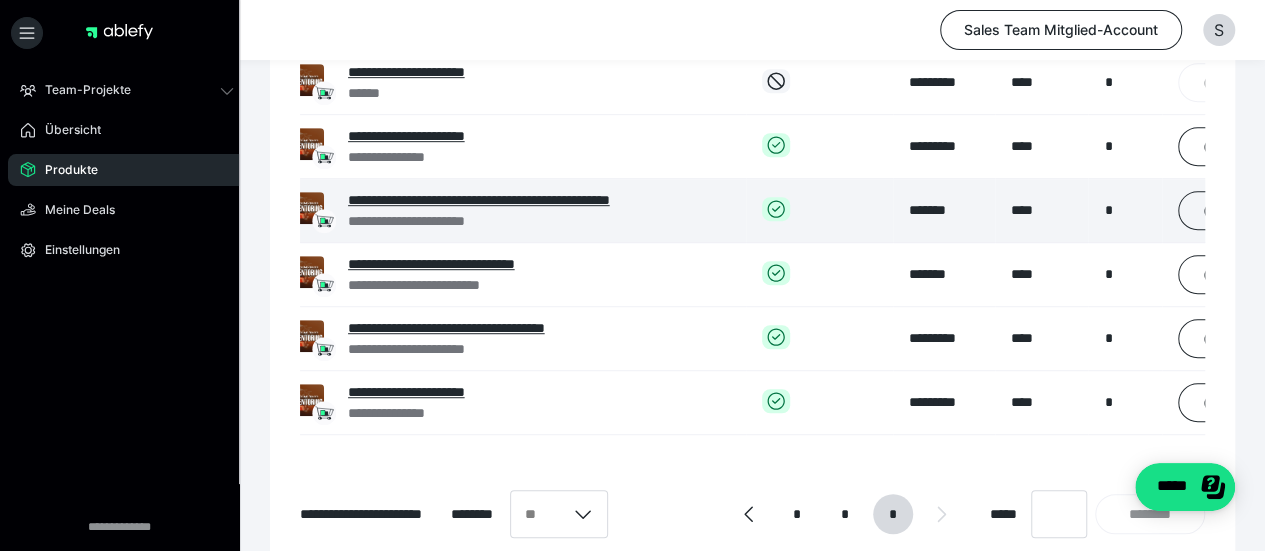 scroll, scrollTop: 0, scrollLeft: 246, axis: horizontal 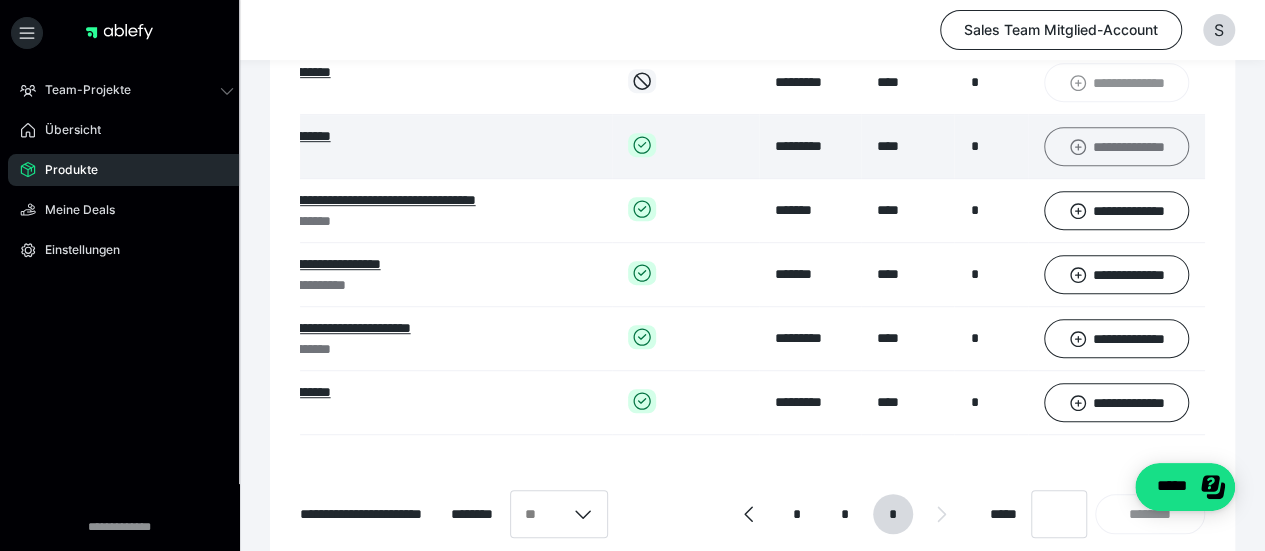click on "**********" at bounding box center [1116, 146] 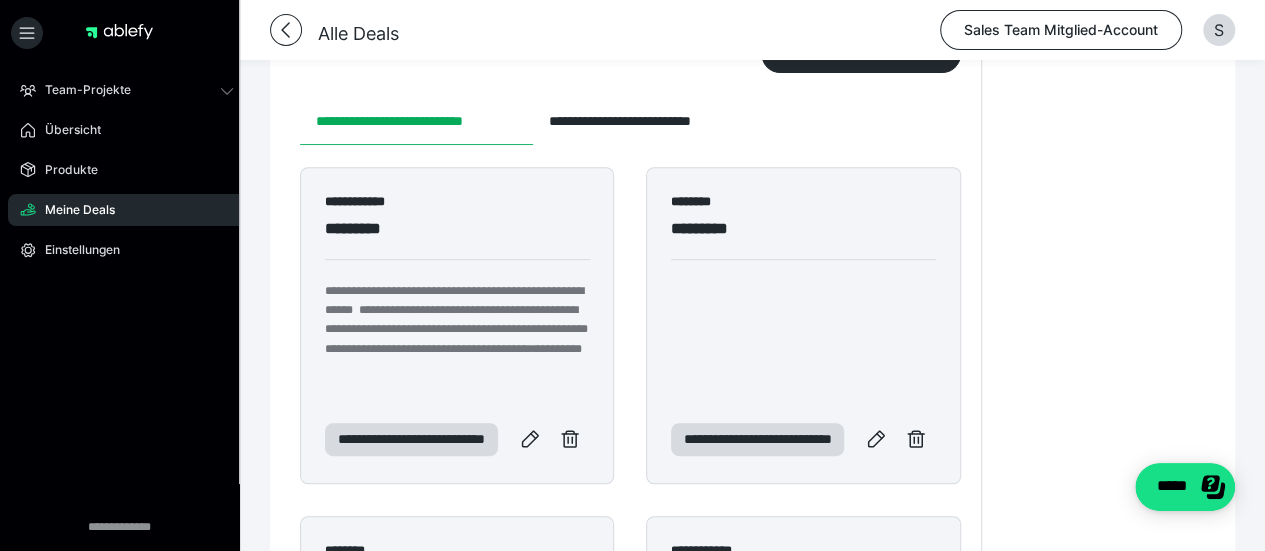 scroll, scrollTop: 358, scrollLeft: 0, axis: vertical 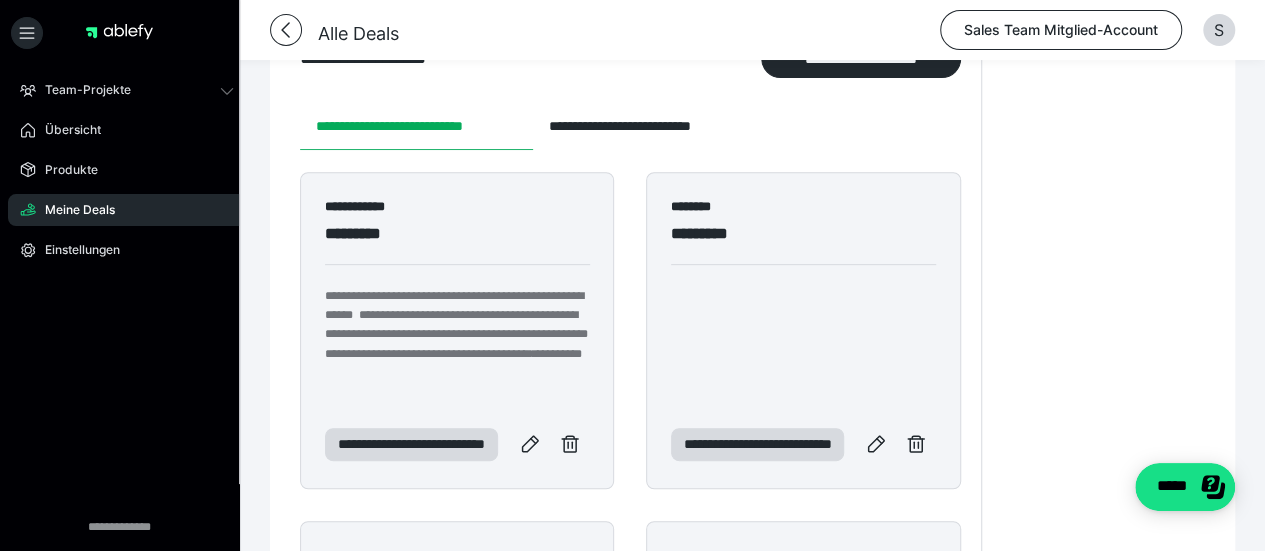 click on "**********" at bounding box center [1103, 964] 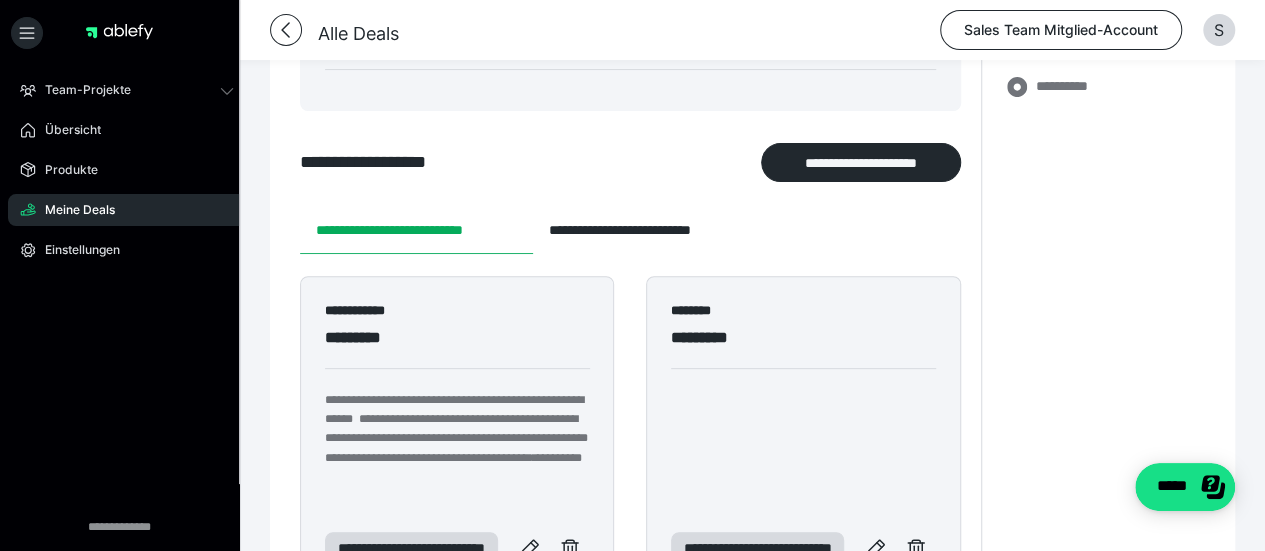 scroll, scrollTop: 247, scrollLeft: 0, axis: vertical 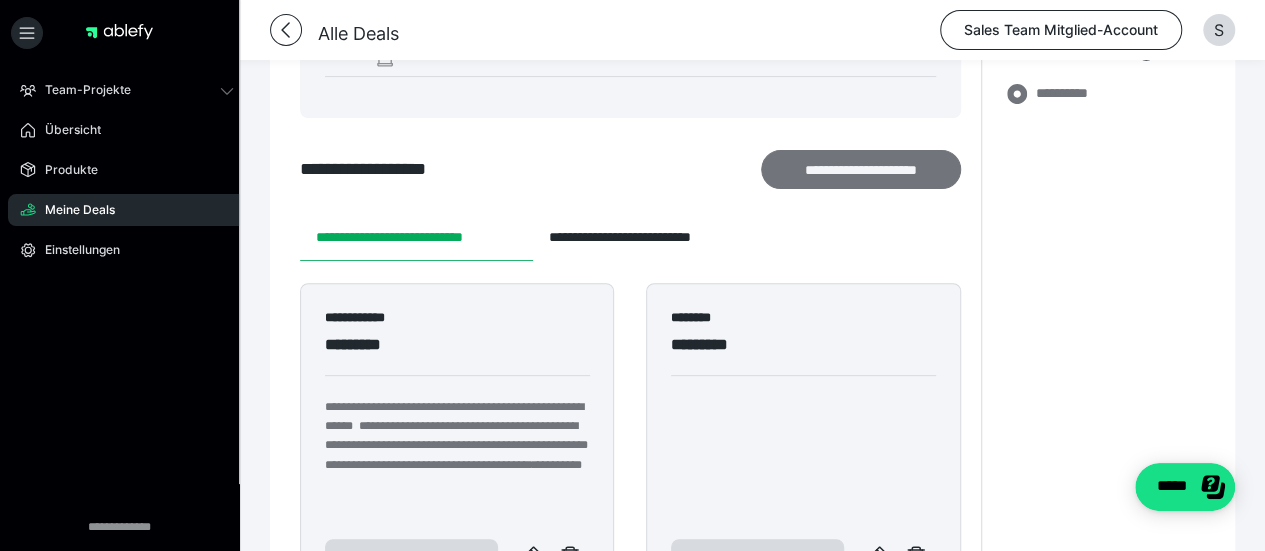 click on "**********" at bounding box center [860, 169] 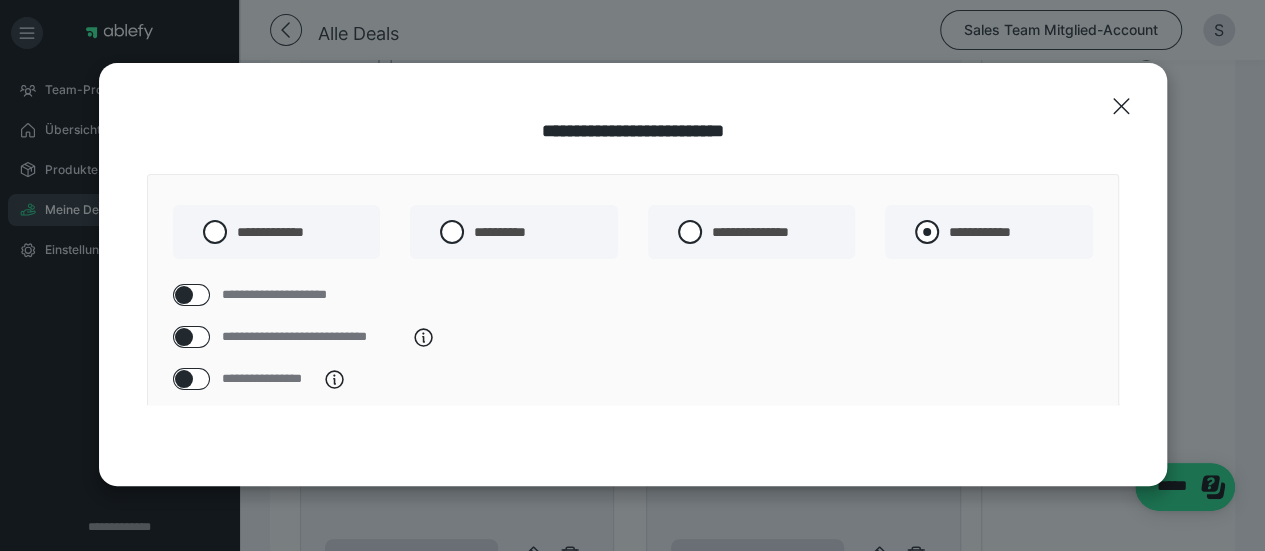 click at bounding box center (927, 232) 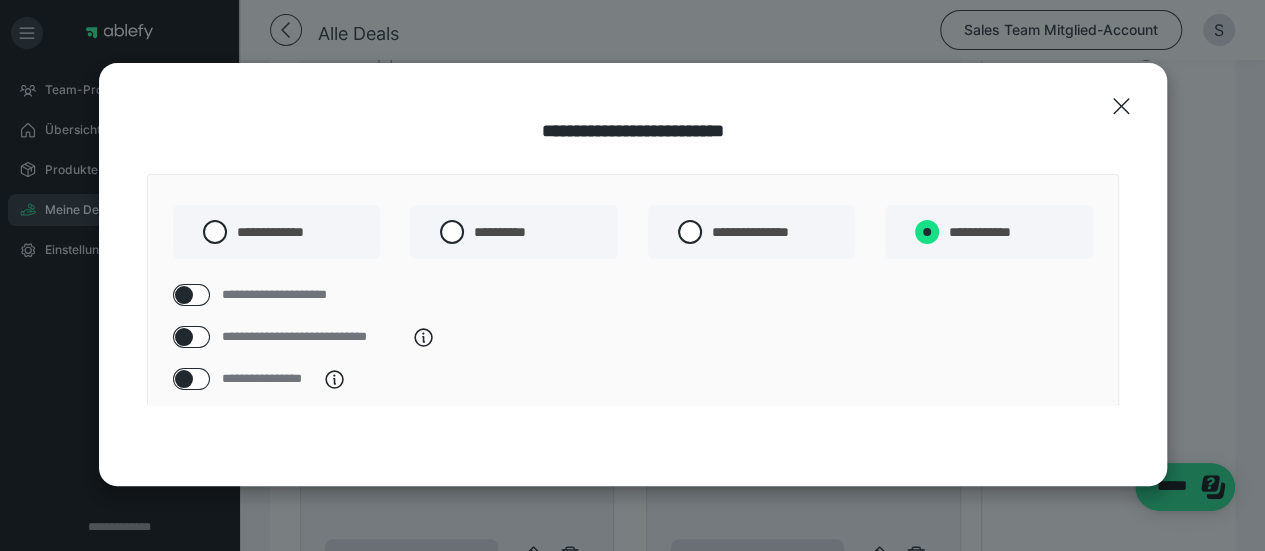 radio on "****" 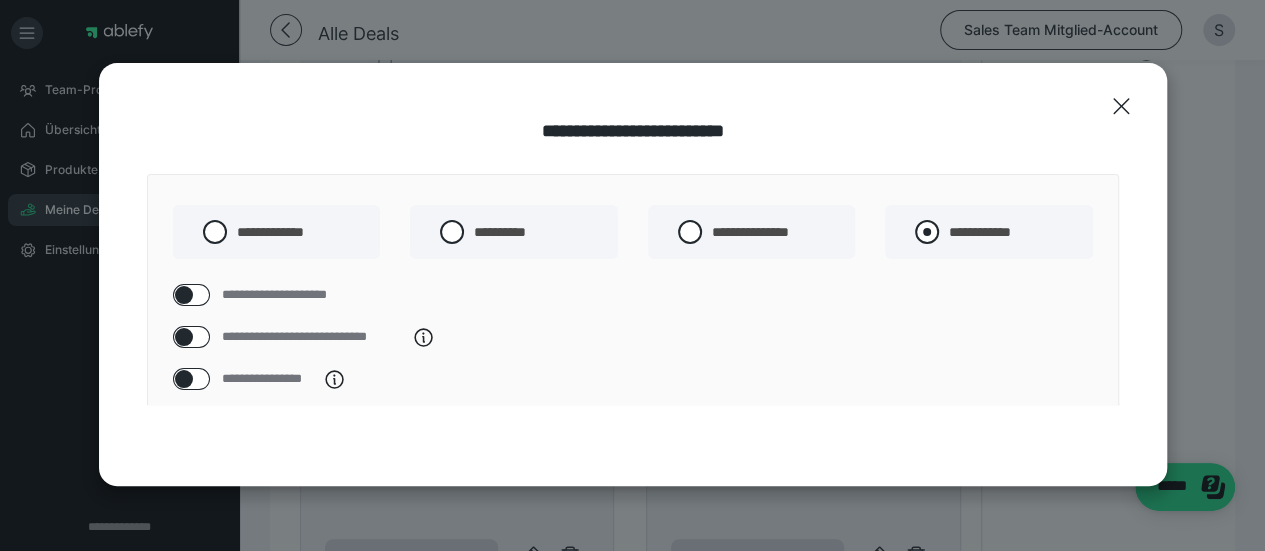 radio on "*****" 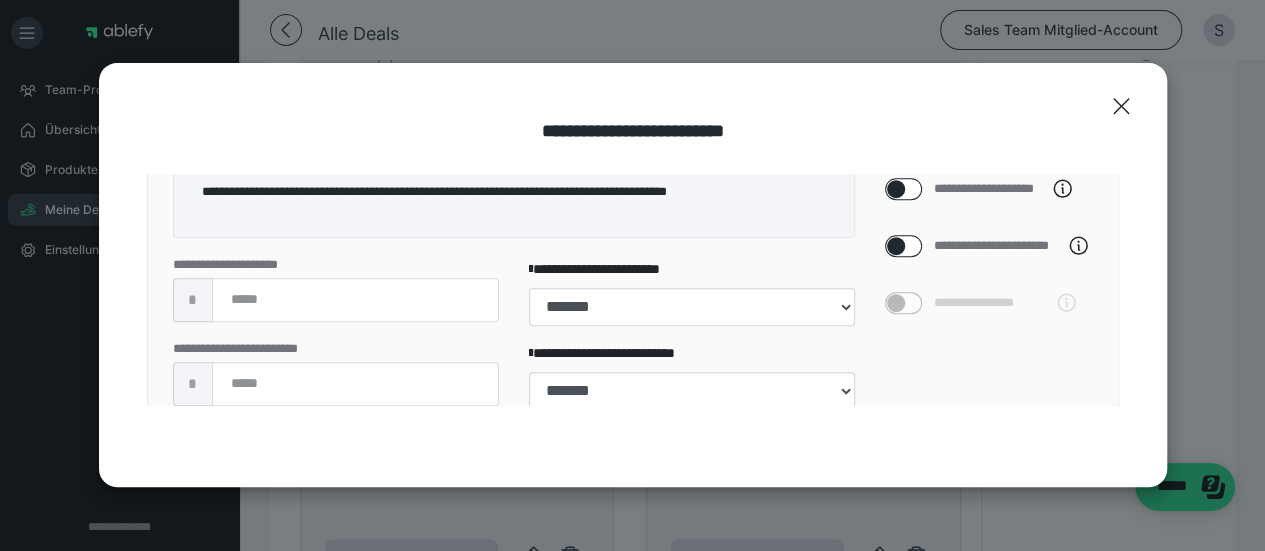 scroll, scrollTop: 635, scrollLeft: 0, axis: vertical 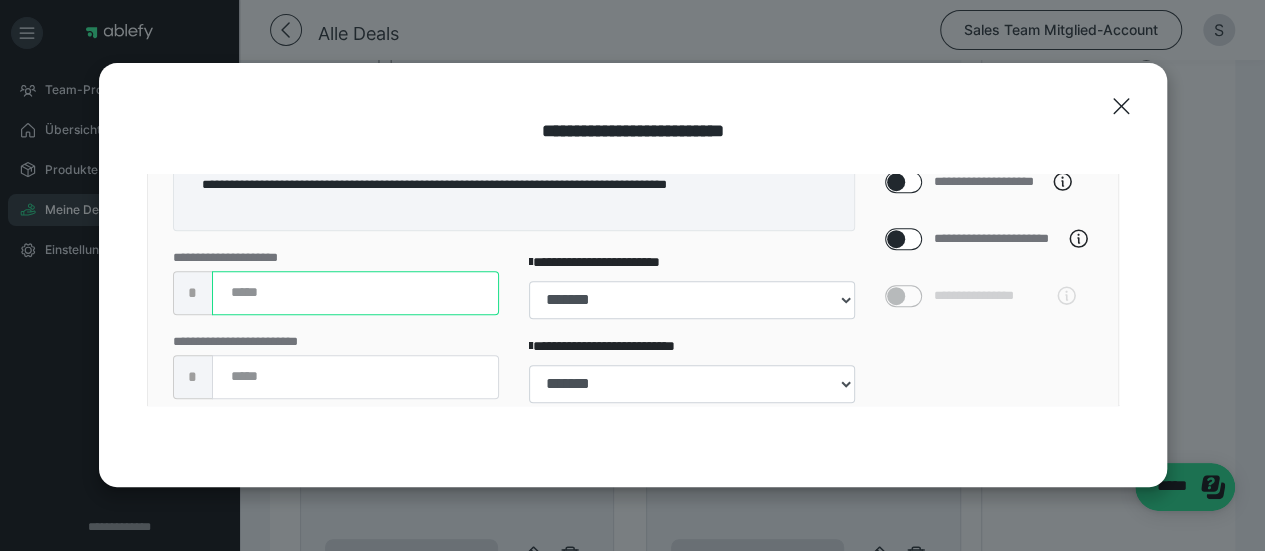 click at bounding box center [355, 293] 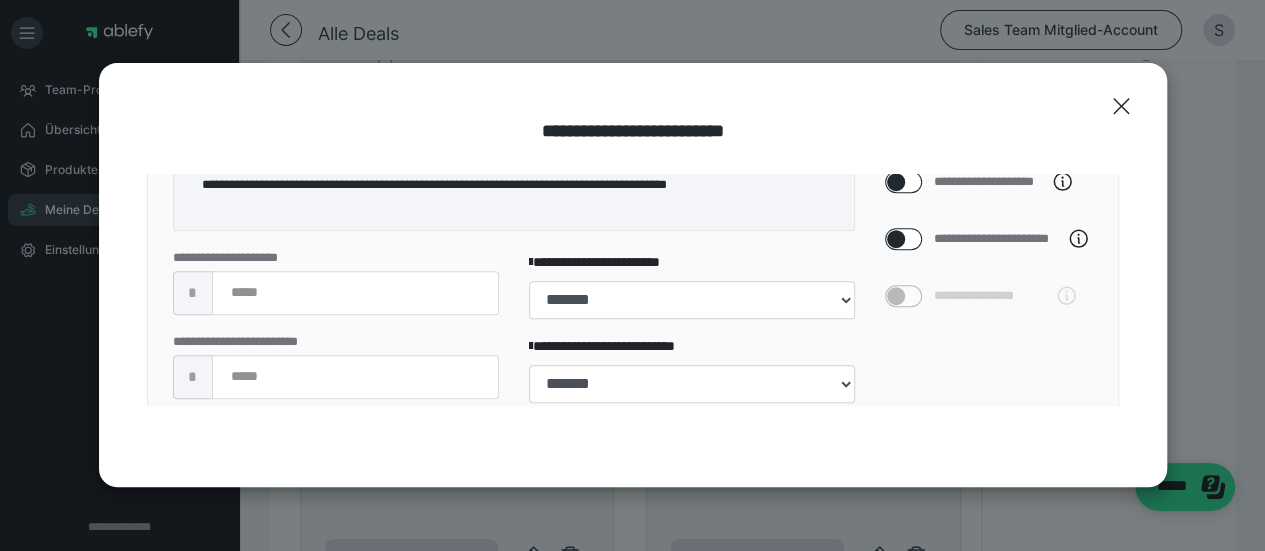 click on "**********" at bounding box center [998, 239] 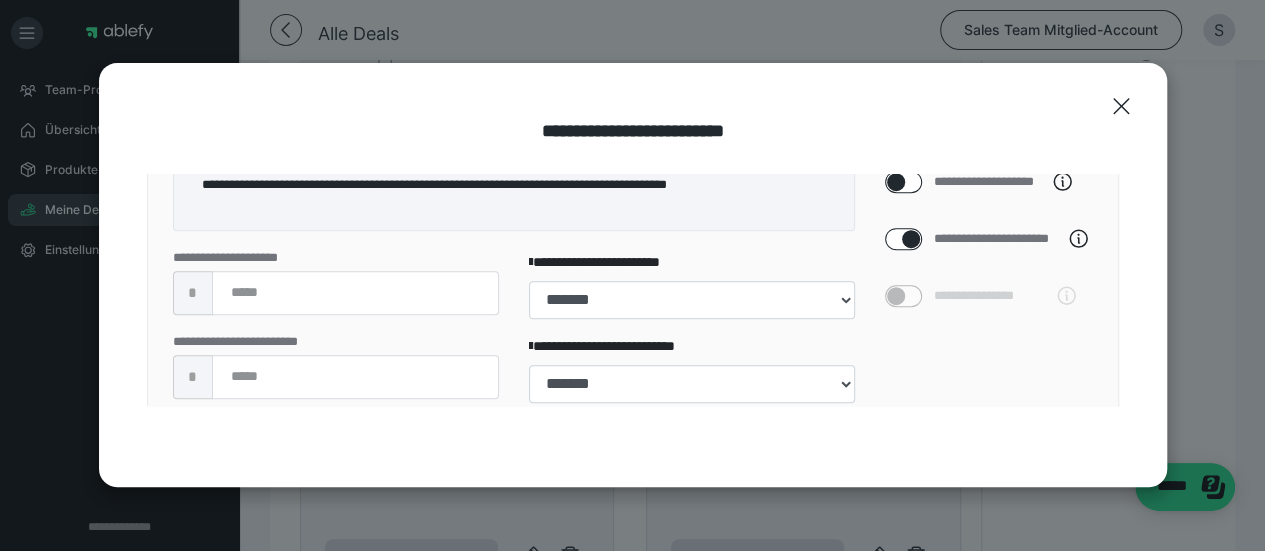 checkbox on "****" 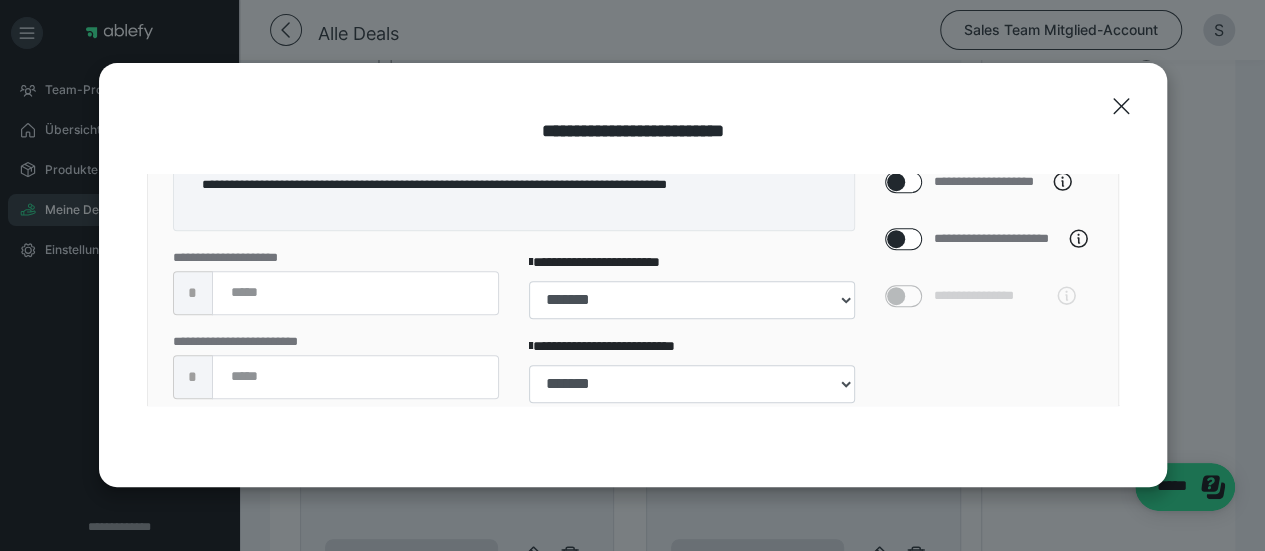 select on "**" 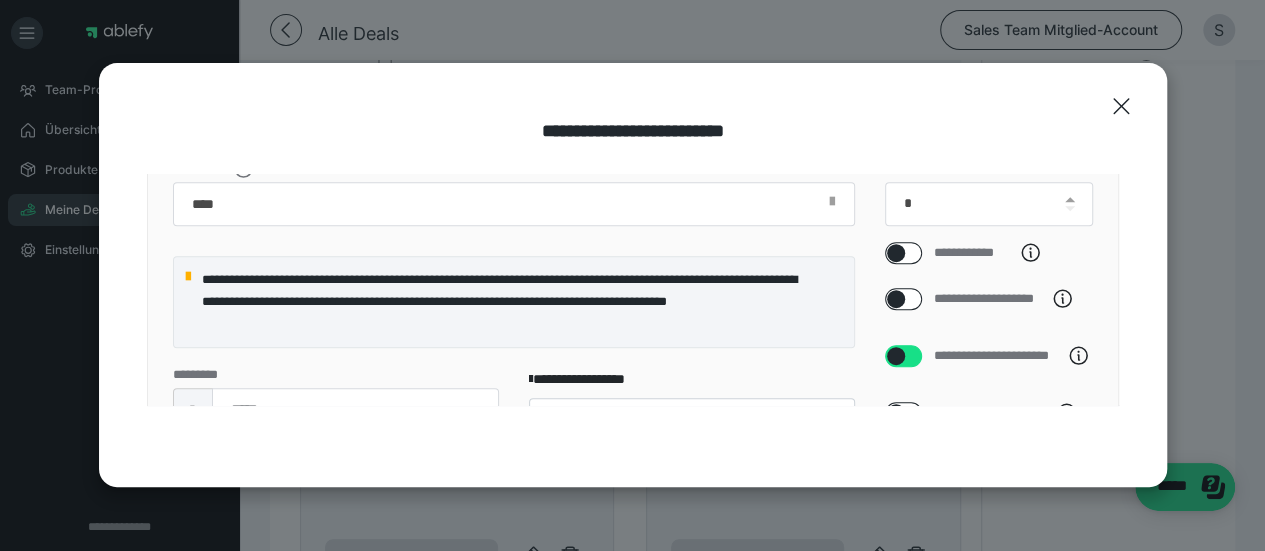 scroll, scrollTop: 501, scrollLeft: 0, axis: vertical 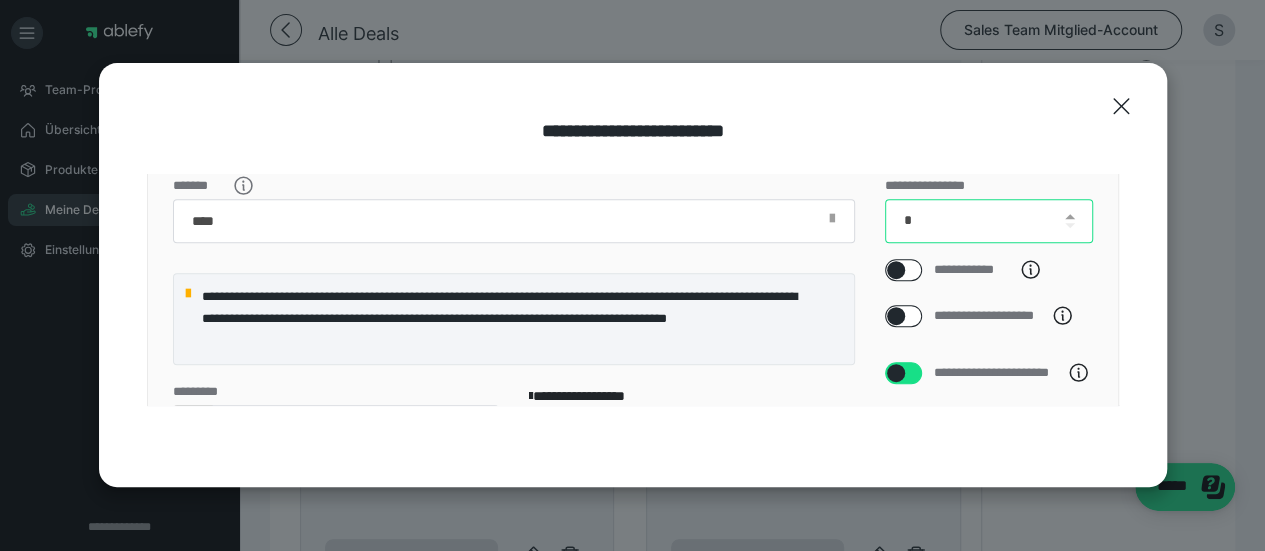 click on "*" at bounding box center (989, 221) 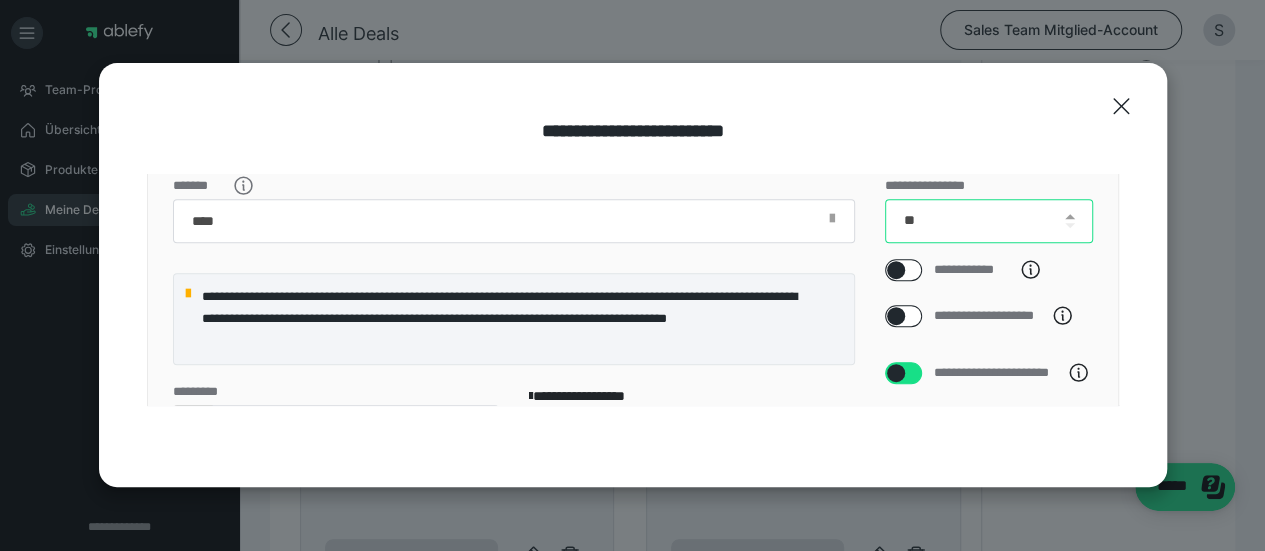 type on "***" 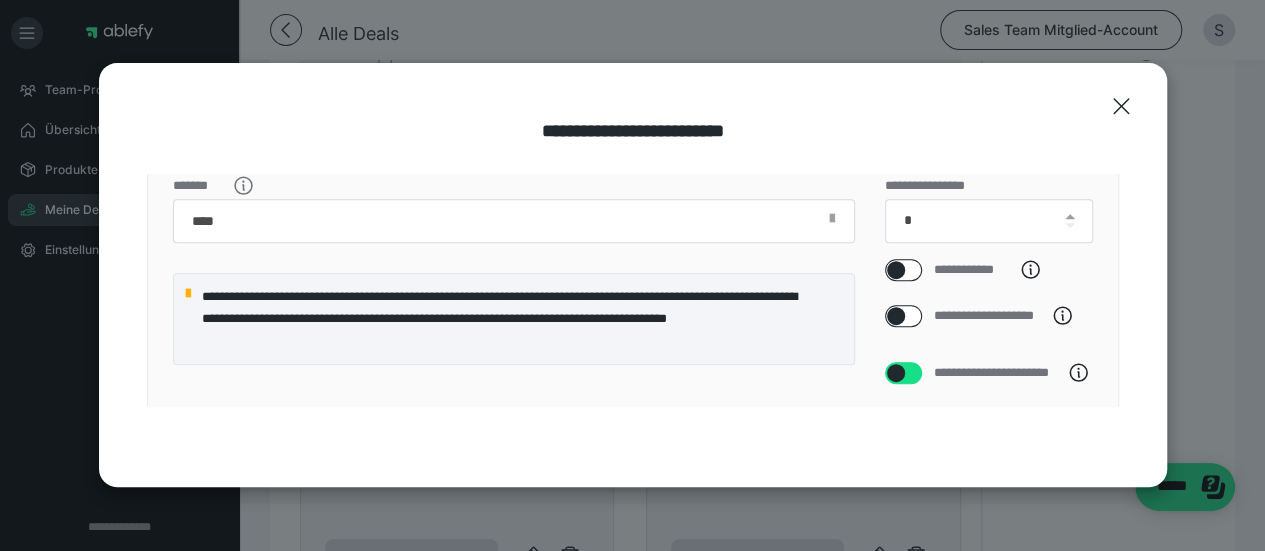 click on "**********" at bounding box center (510, 319) 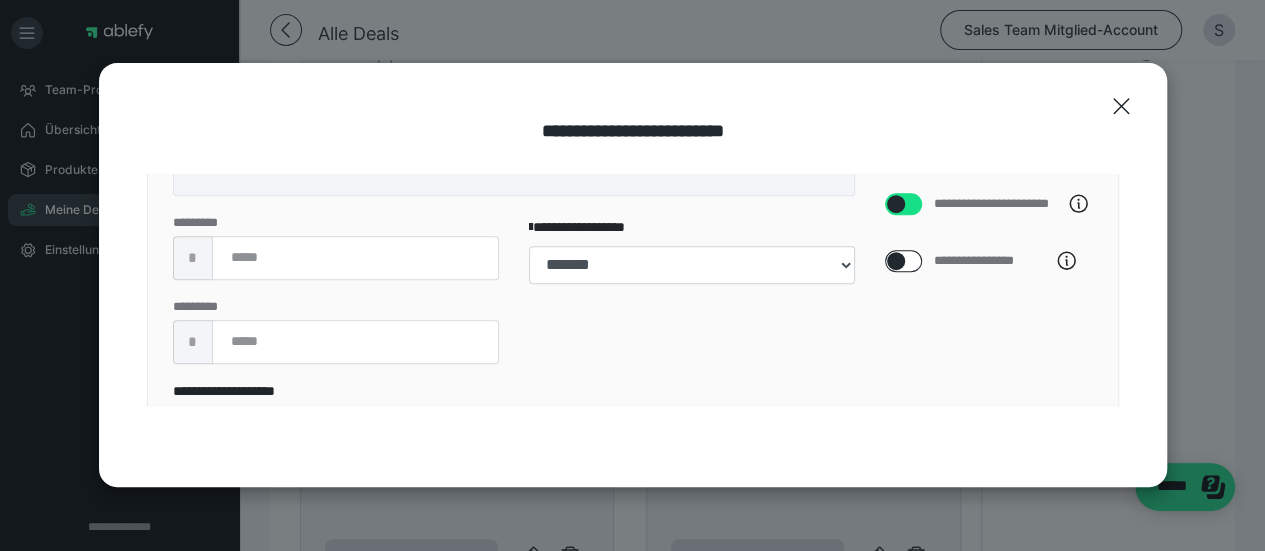 scroll, scrollTop: 671, scrollLeft: 0, axis: vertical 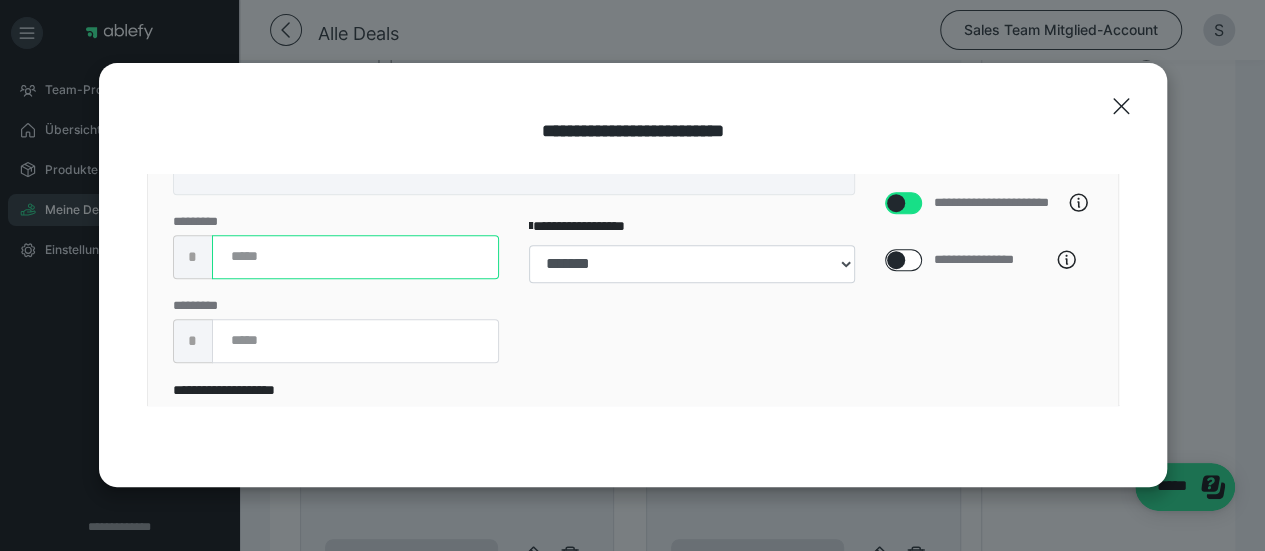 click at bounding box center [355, 257] 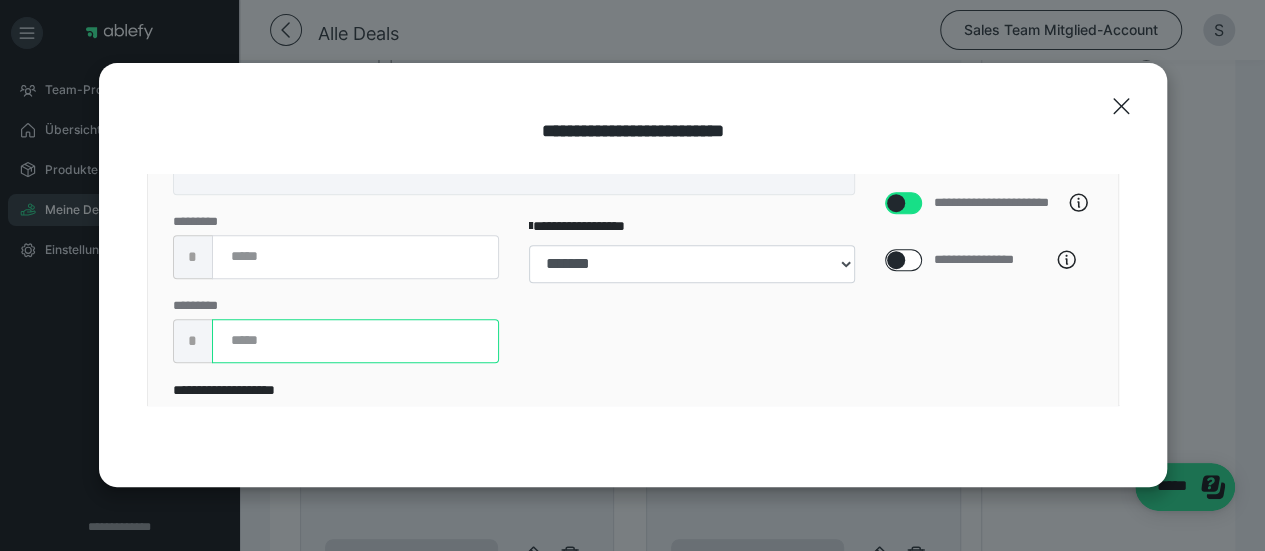 click at bounding box center [355, 341] 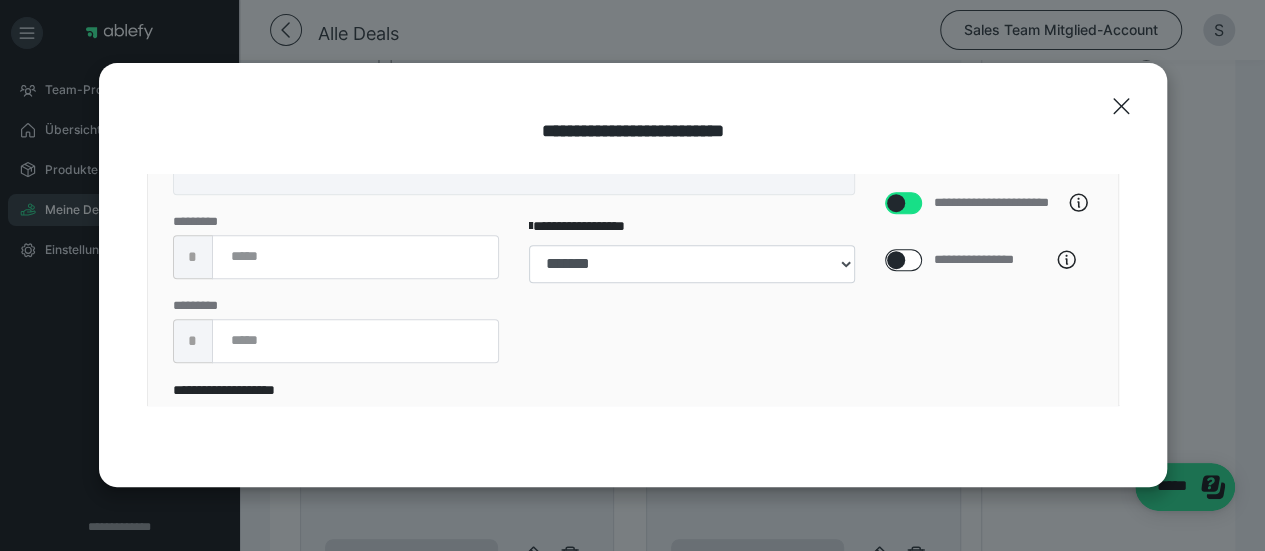click at bounding box center (692, 331) 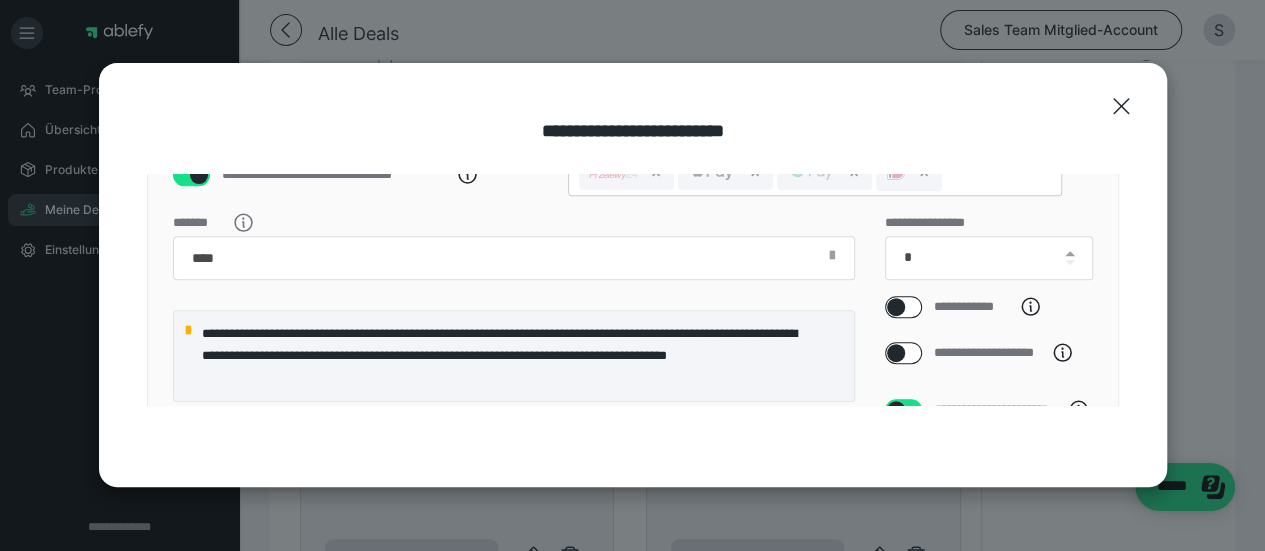 scroll, scrollTop: 463, scrollLeft: 0, axis: vertical 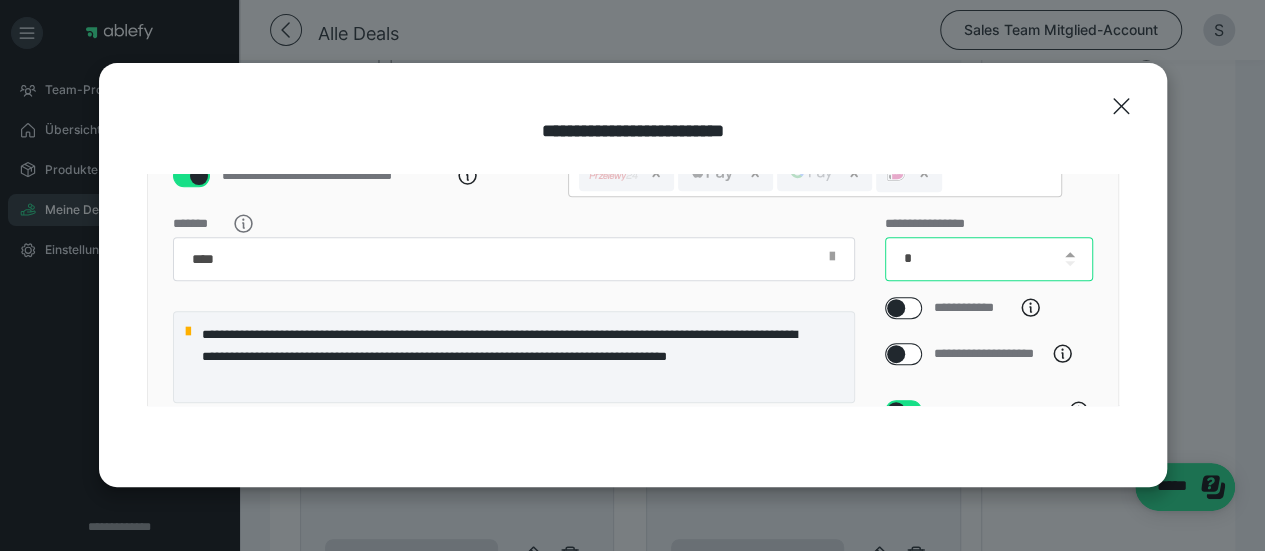 click on "*" at bounding box center [989, 259] 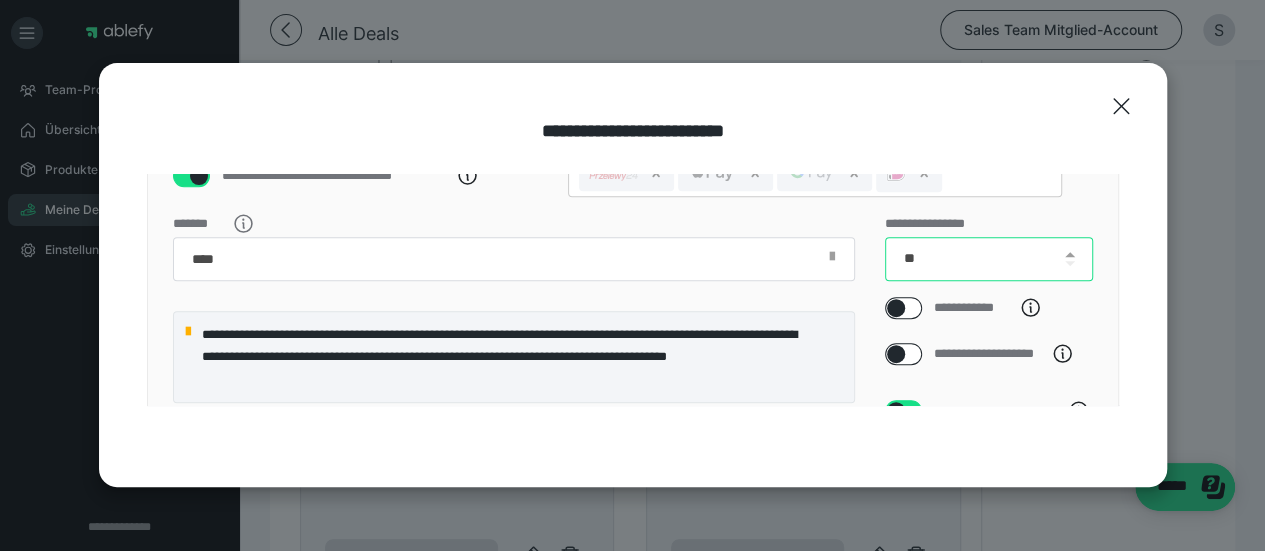 select on "**" 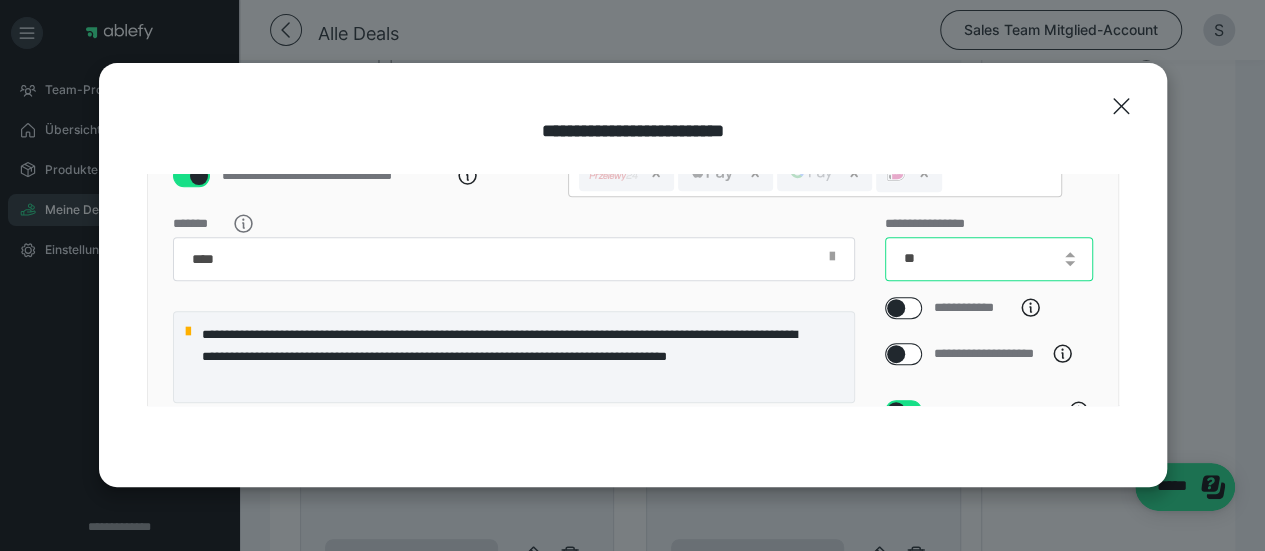 type on "**" 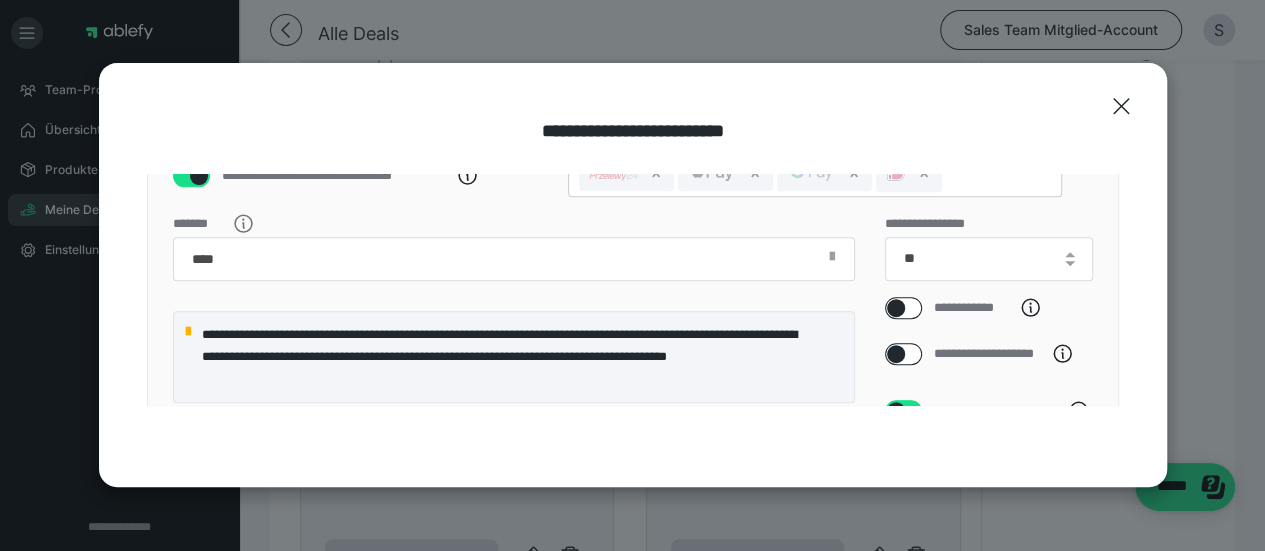 click on "**********" at bounding box center [633, 731] 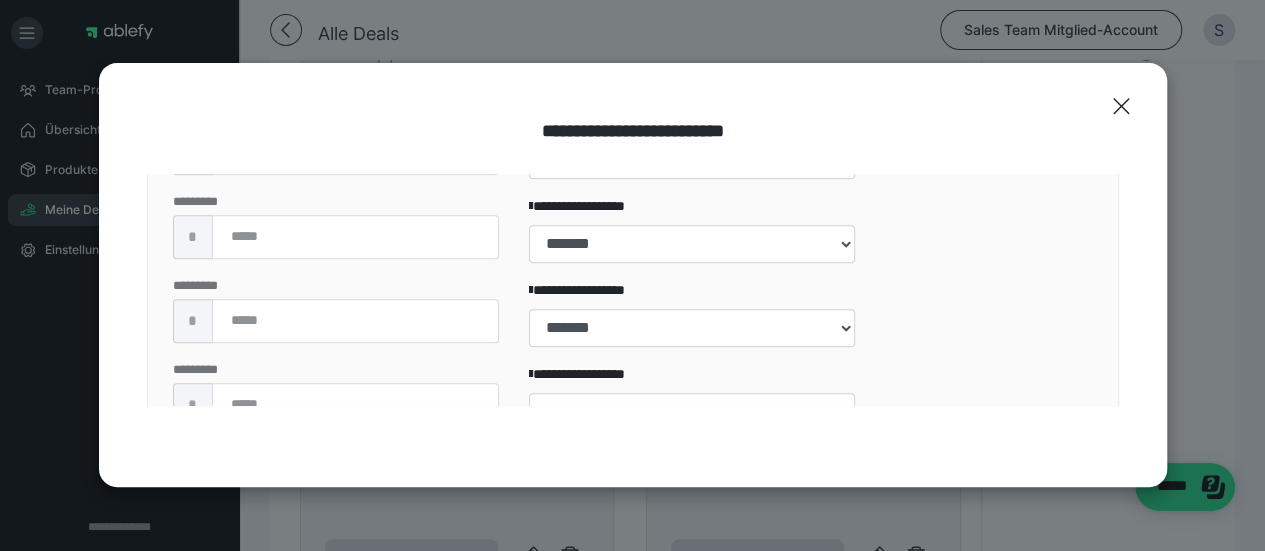 scroll, scrollTop: 774, scrollLeft: 0, axis: vertical 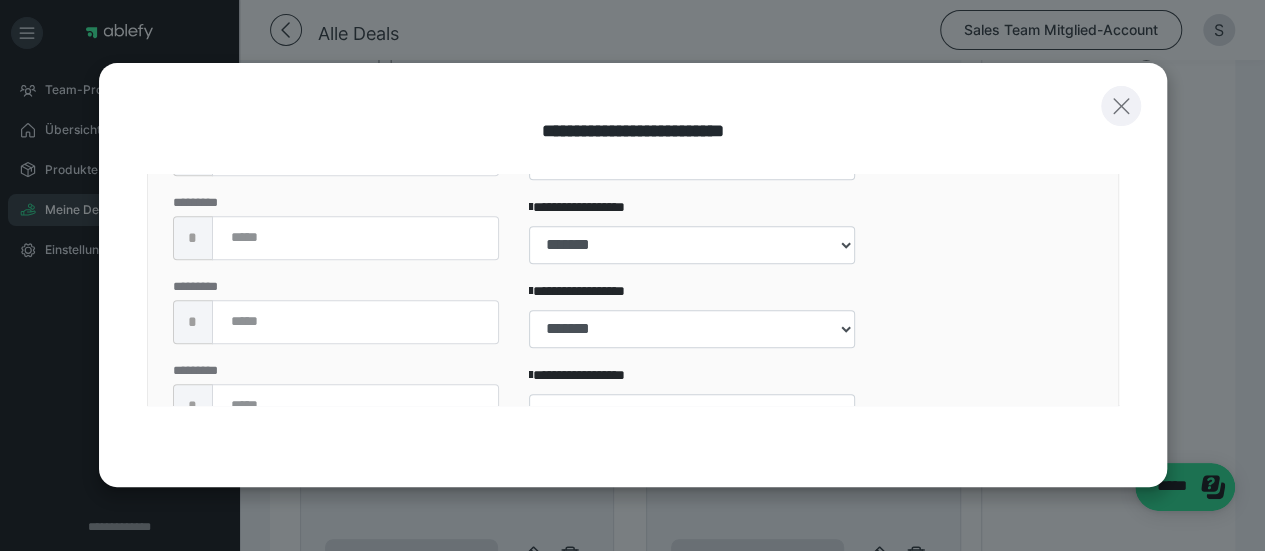 click 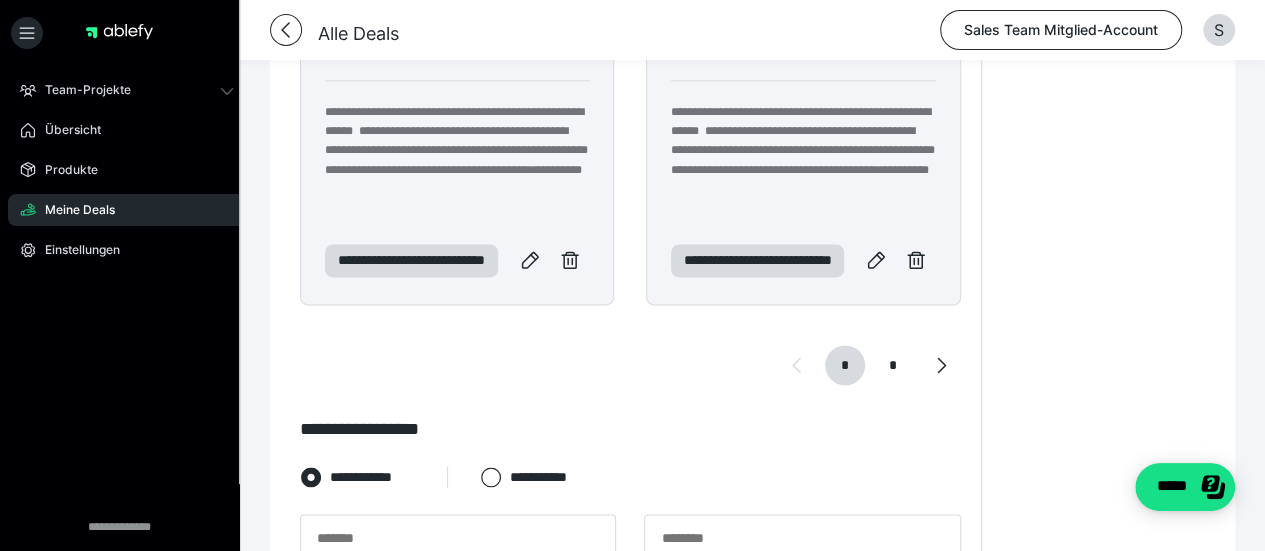 scroll, scrollTop: 1246, scrollLeft: 0, axis: vertical 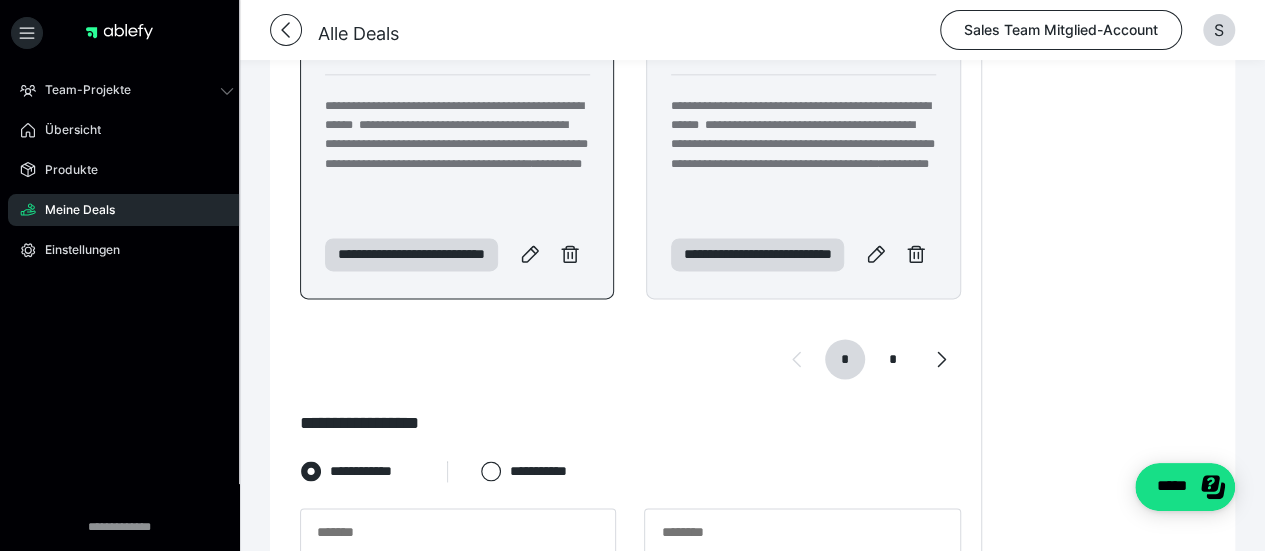 click on "**********" at bounding box center (457, 154) 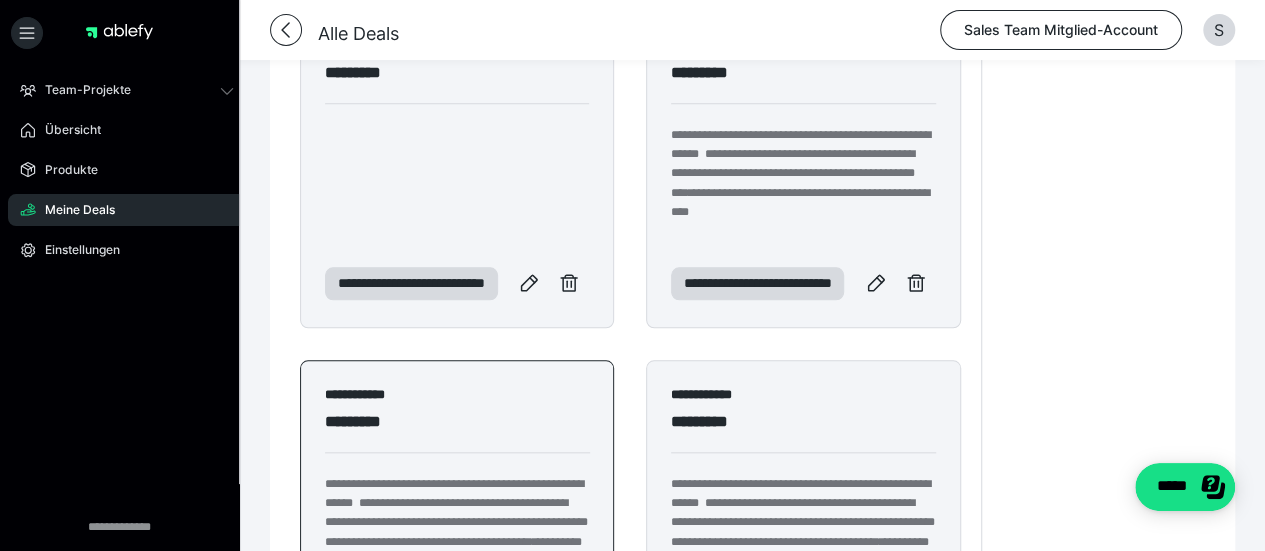 scroll, scrollTop: 867, scrollLeft: 0, axis: vertical 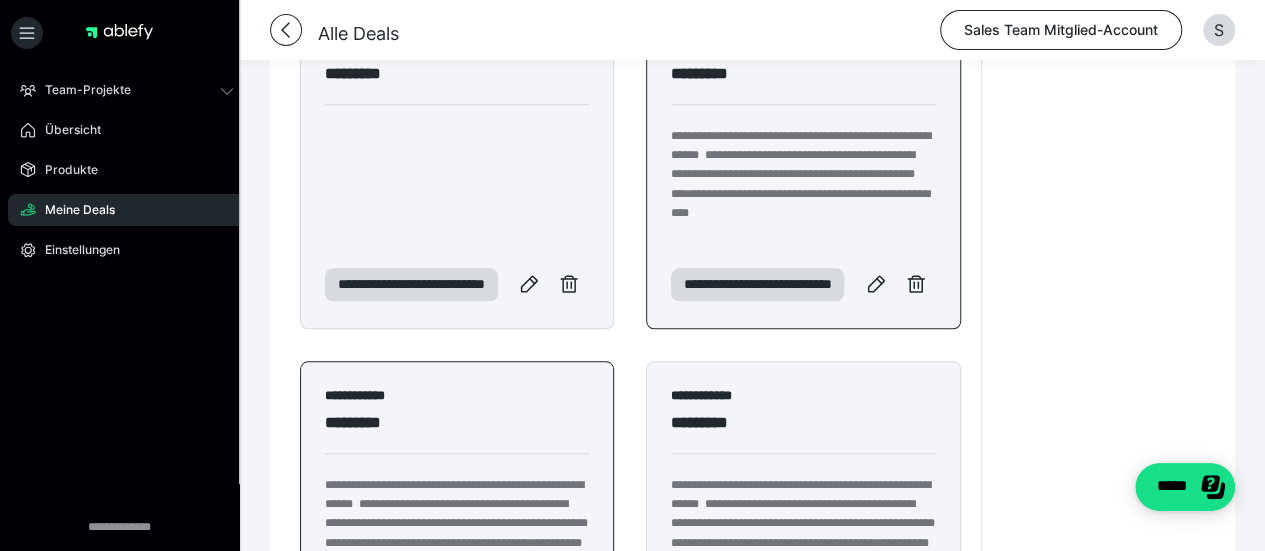 click on "**********" at bounding box center (792, 174) 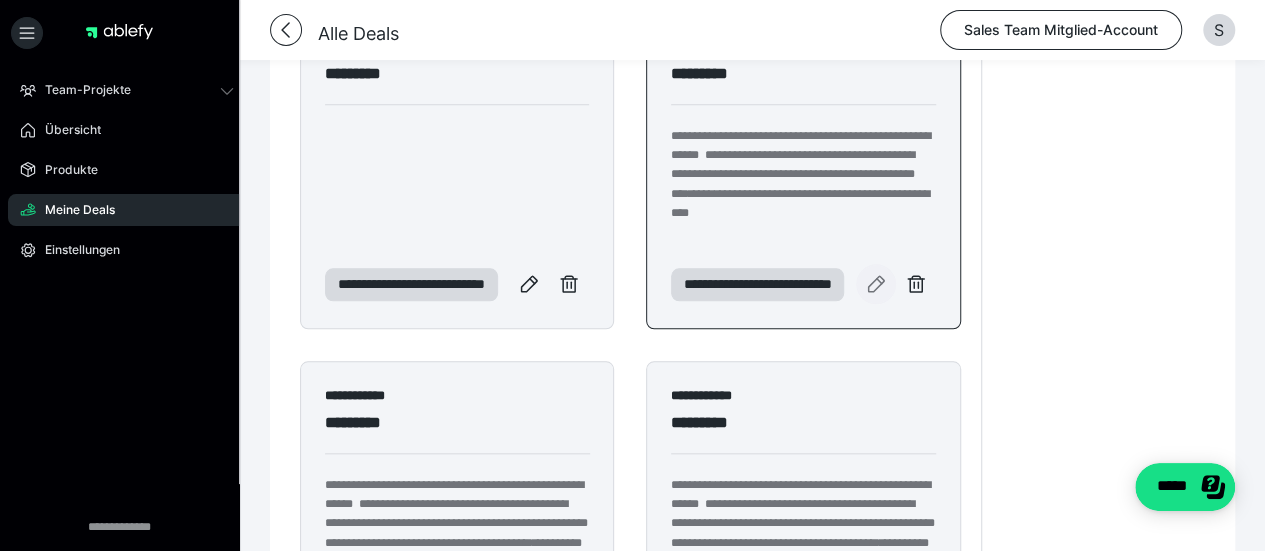 click 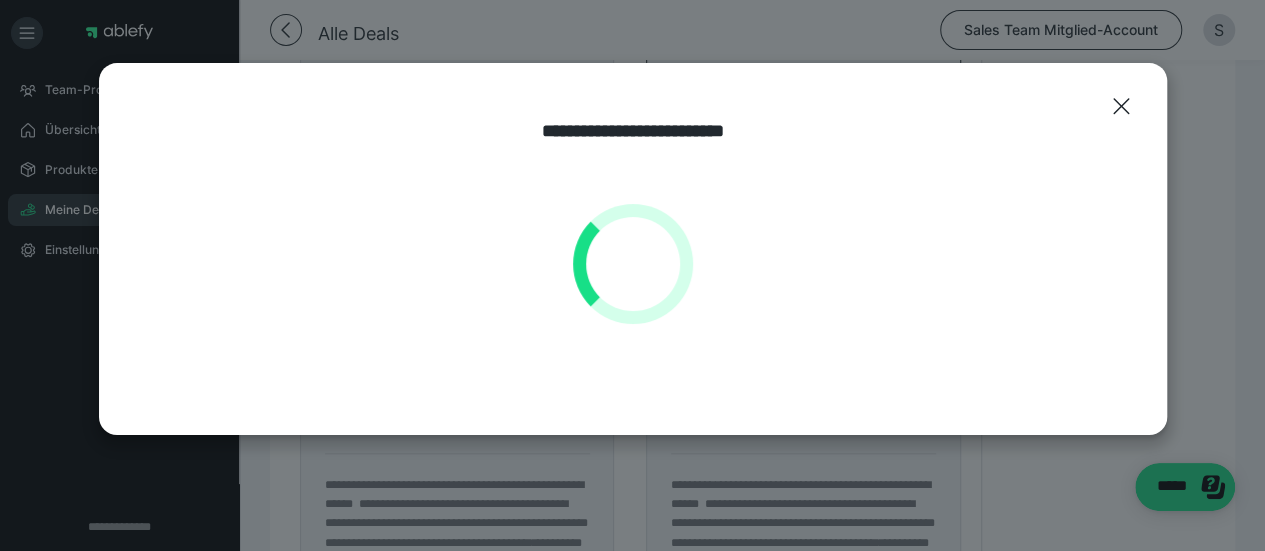 select on "**" 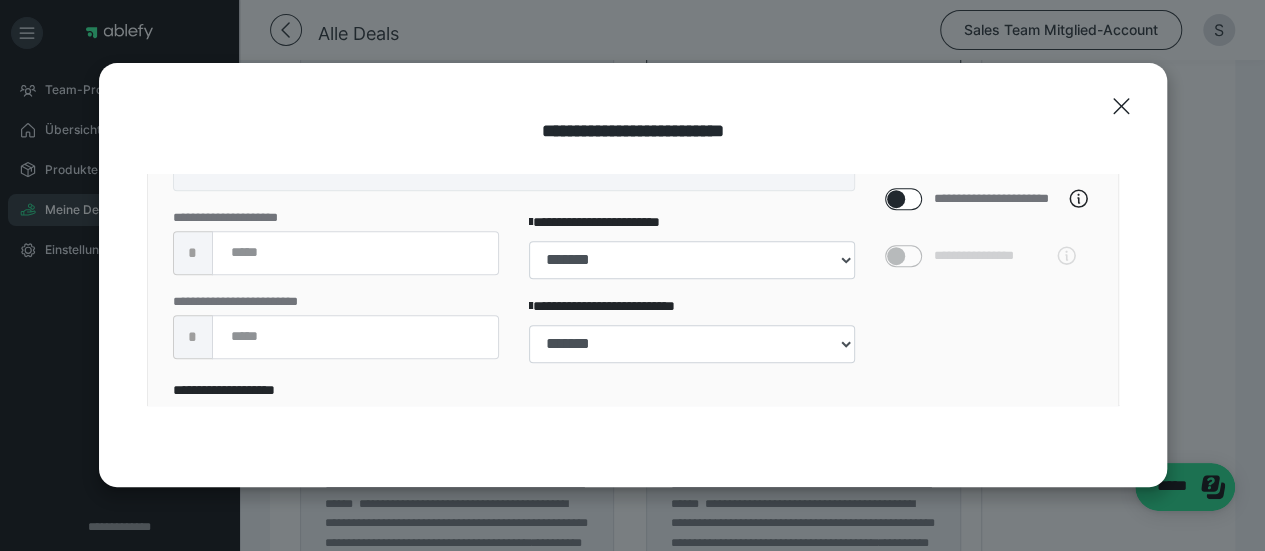 scroll, scrollTop: 653, scrollLeft: 0, axis: vertical 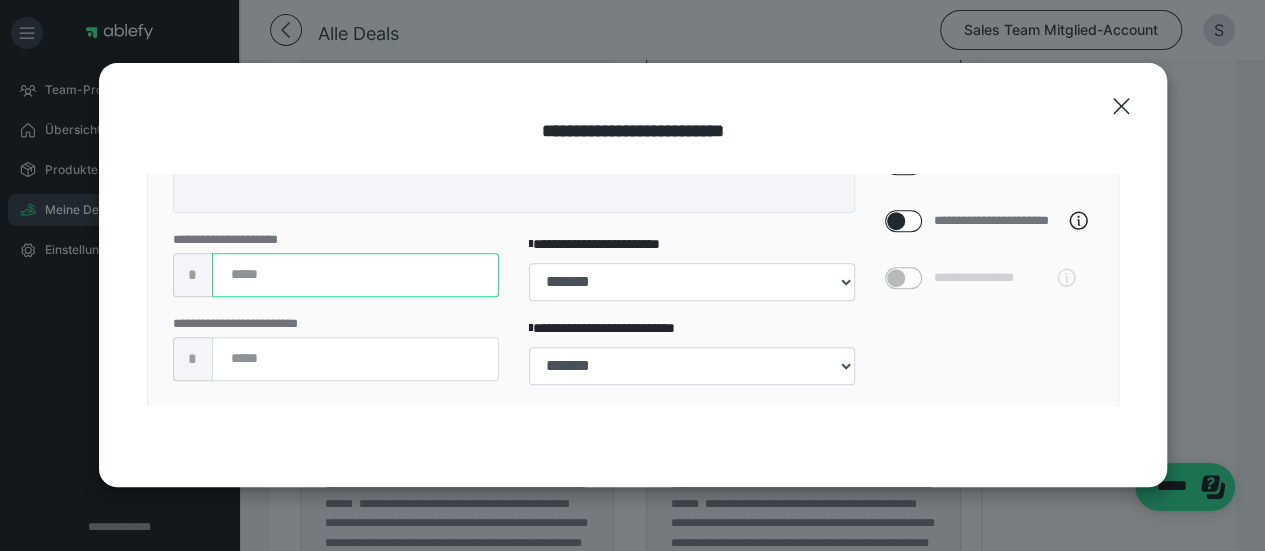 click on "****" at bounding box center (355, 275) 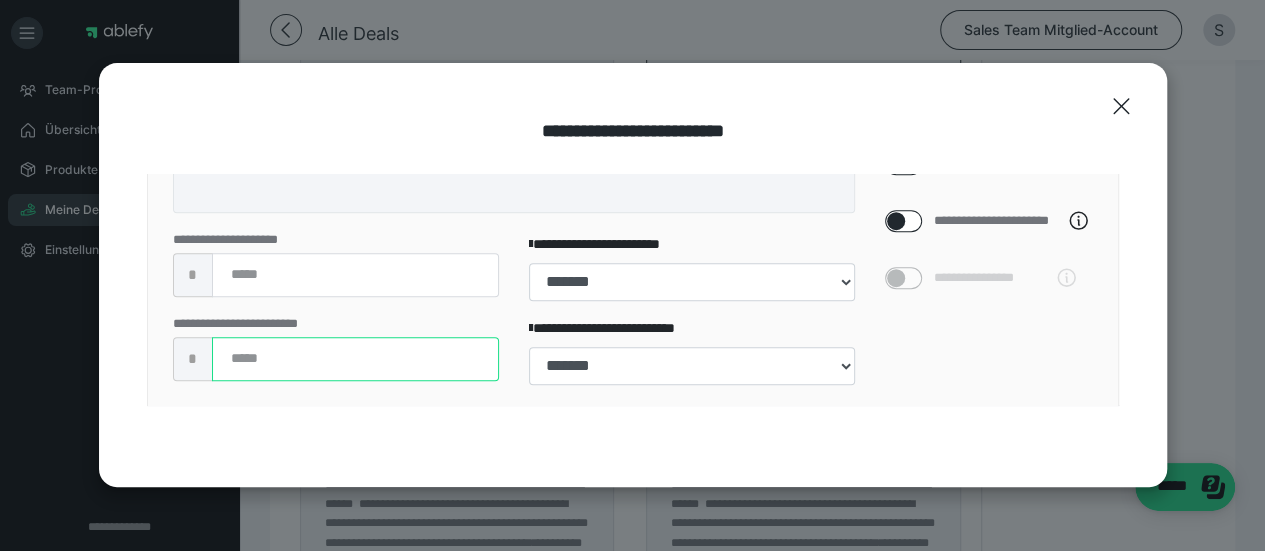 click on "***" at bounding box center [355, 359] 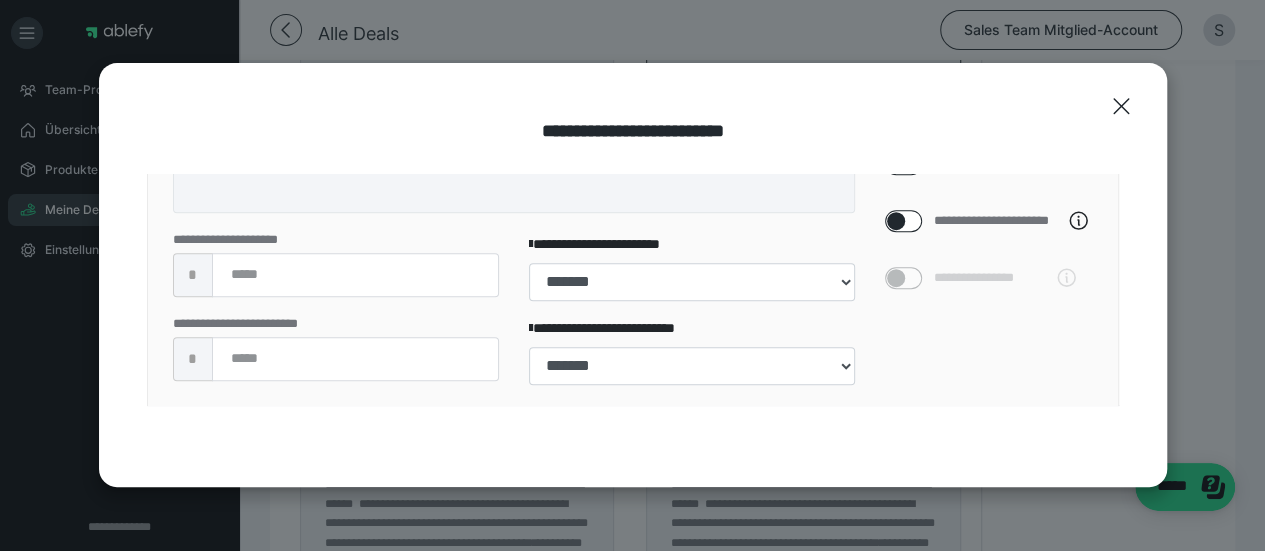 click on "**********" at bounding box center [633, 275] 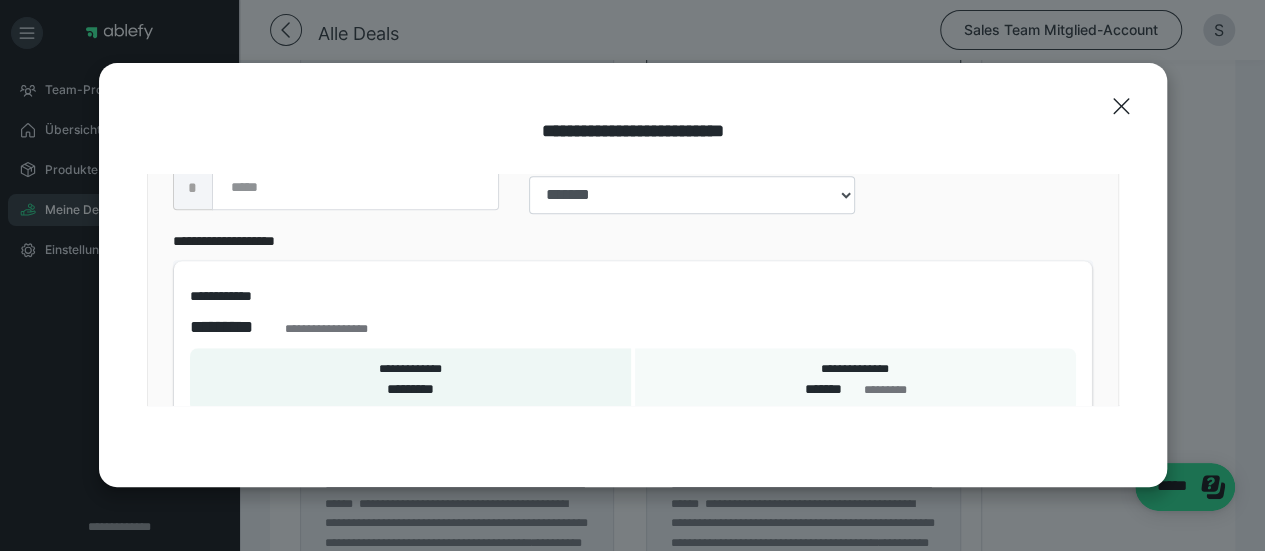 scroll, scrollTop: 829, scrollLeft: 0, axis: vertical 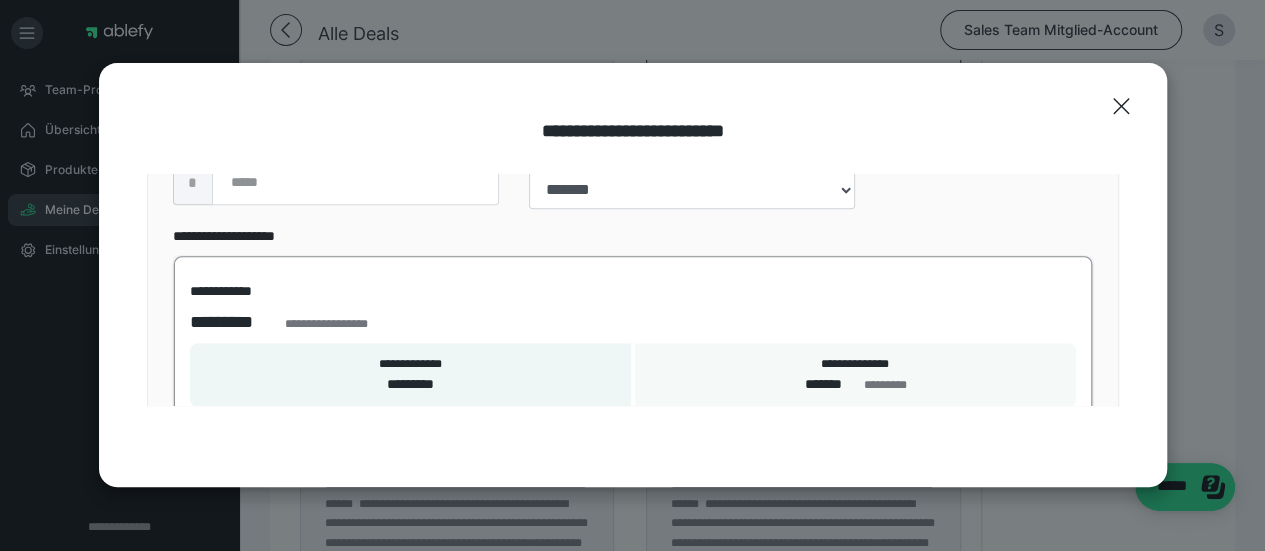 click on "**********" at bounding box center (633, 322) 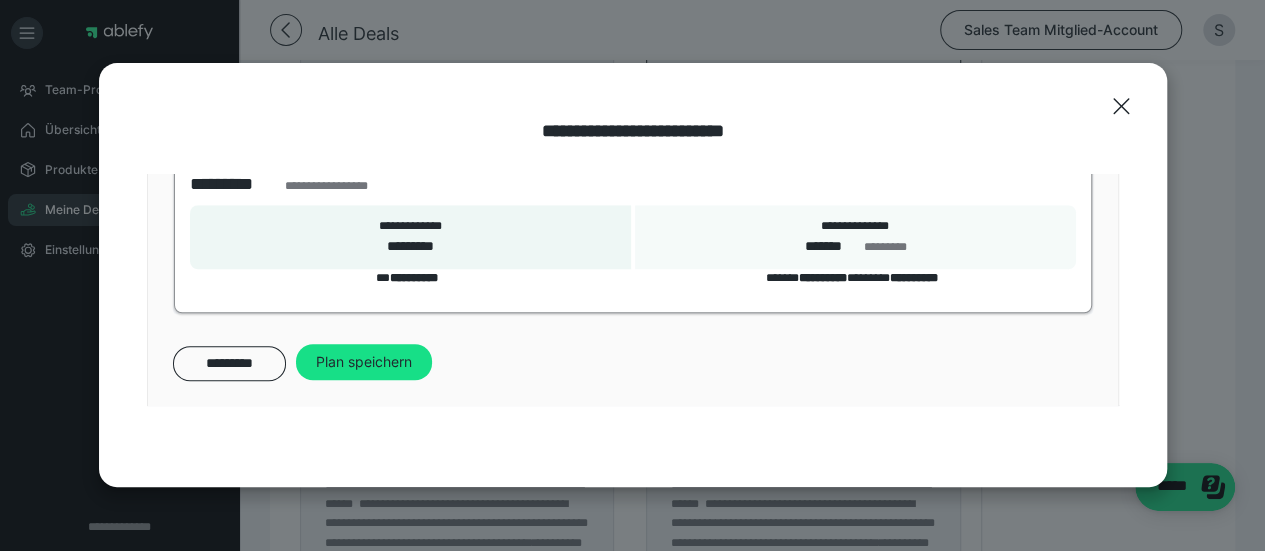 scroll, scrollTop: 971, scrollLeft: 0, axis: vertical 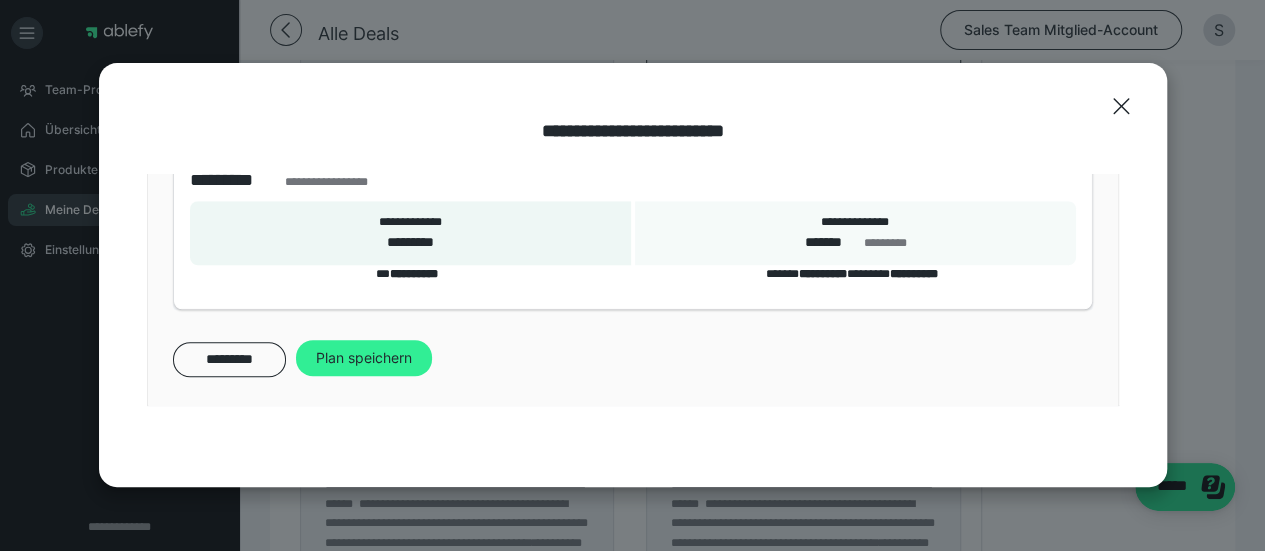 click on "Plan speichern" at bounding box center (364, 358) 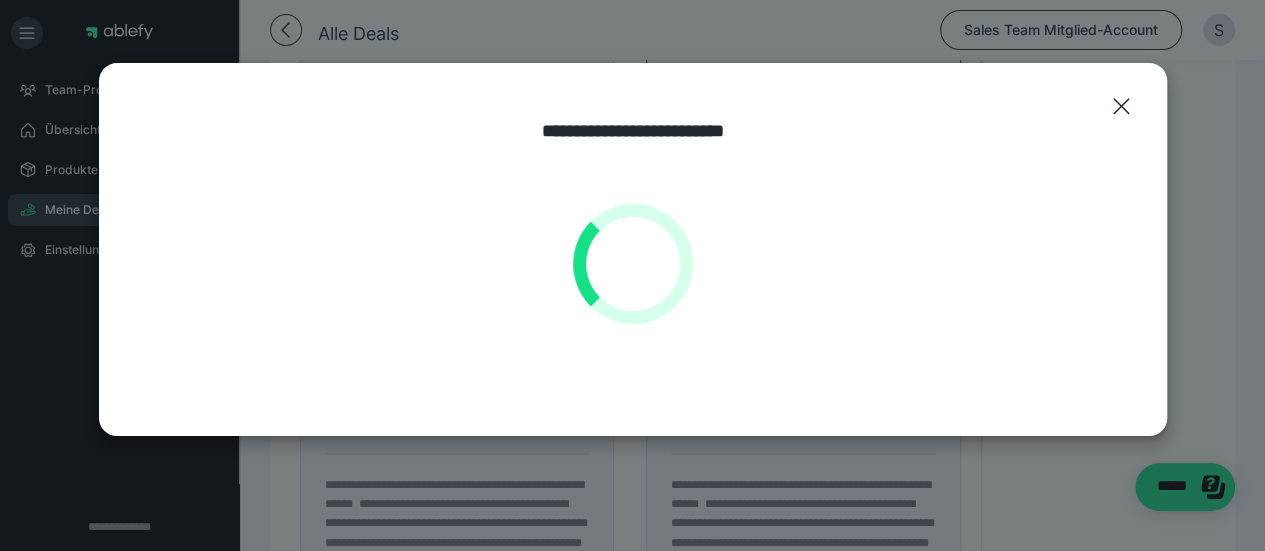 scroll, scrollTop: 0, scrollLeft: 0, axis: both 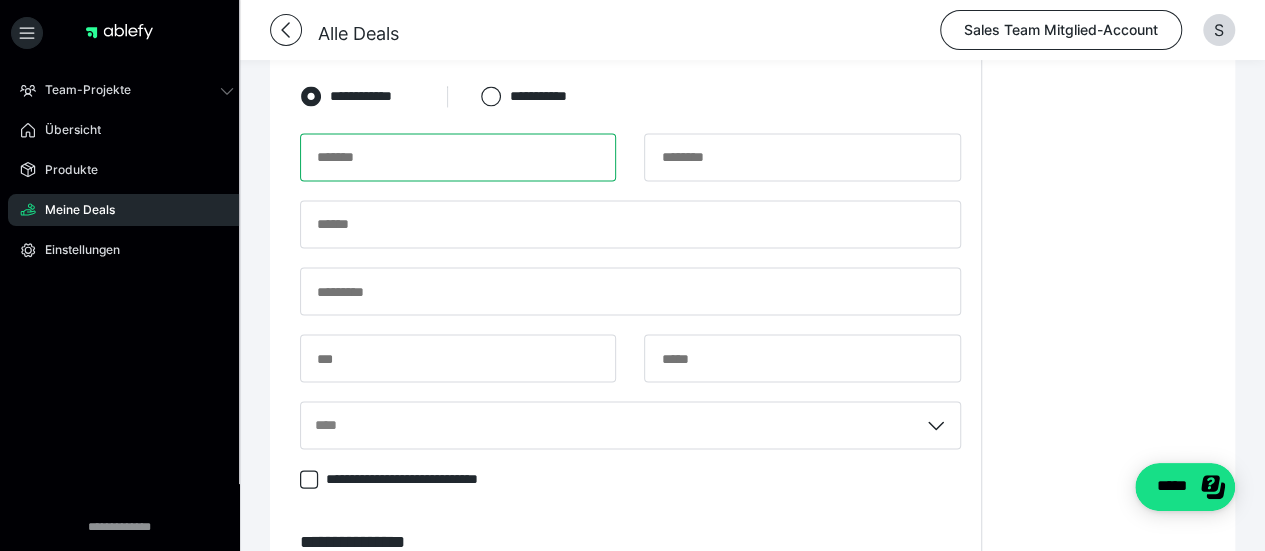 click at bounding box center (458, 157) 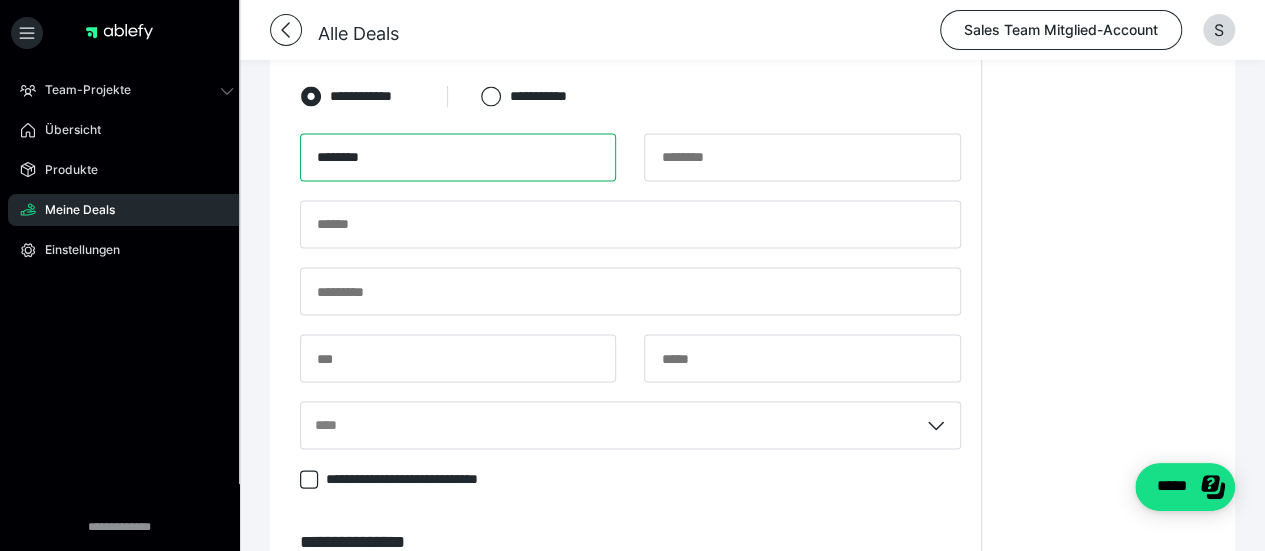type on "********" 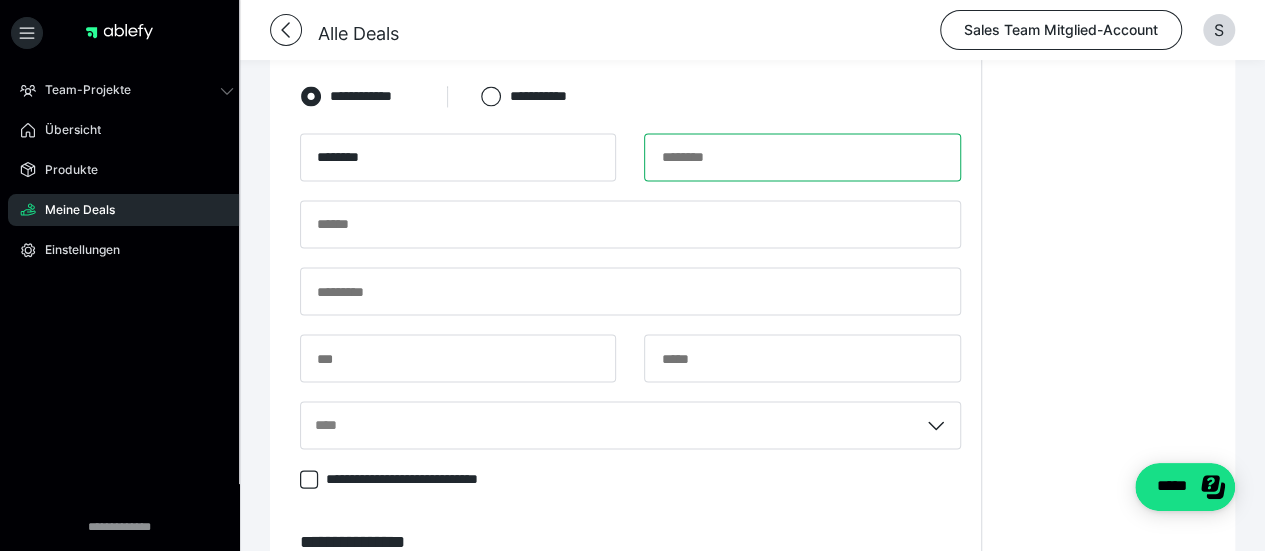 paste on "**********" 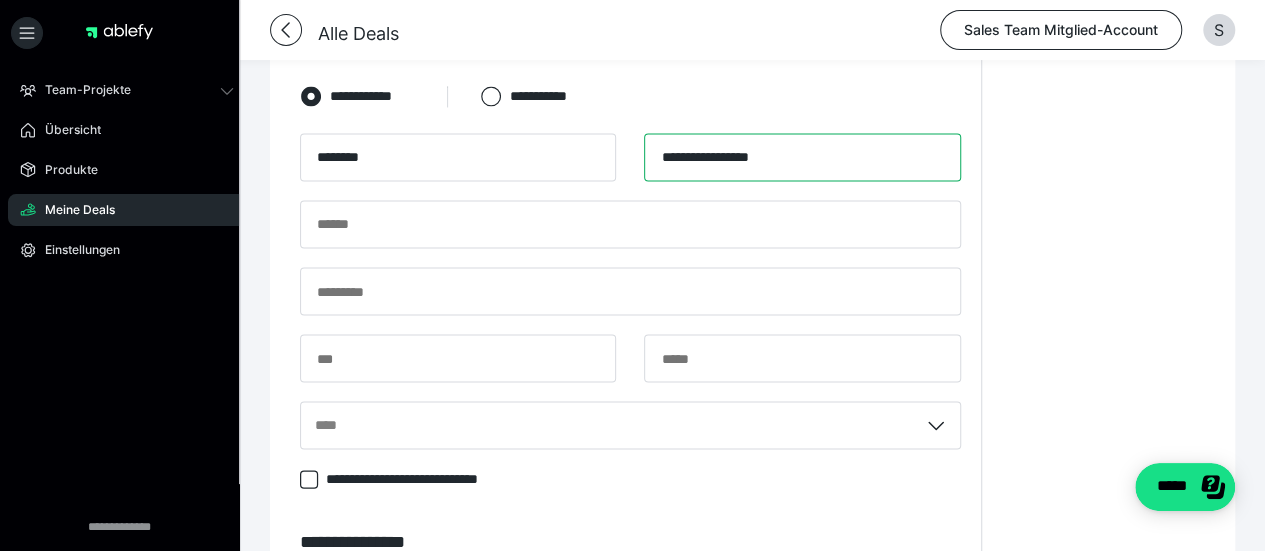 click on "**********" at bounding box center [802, 157] 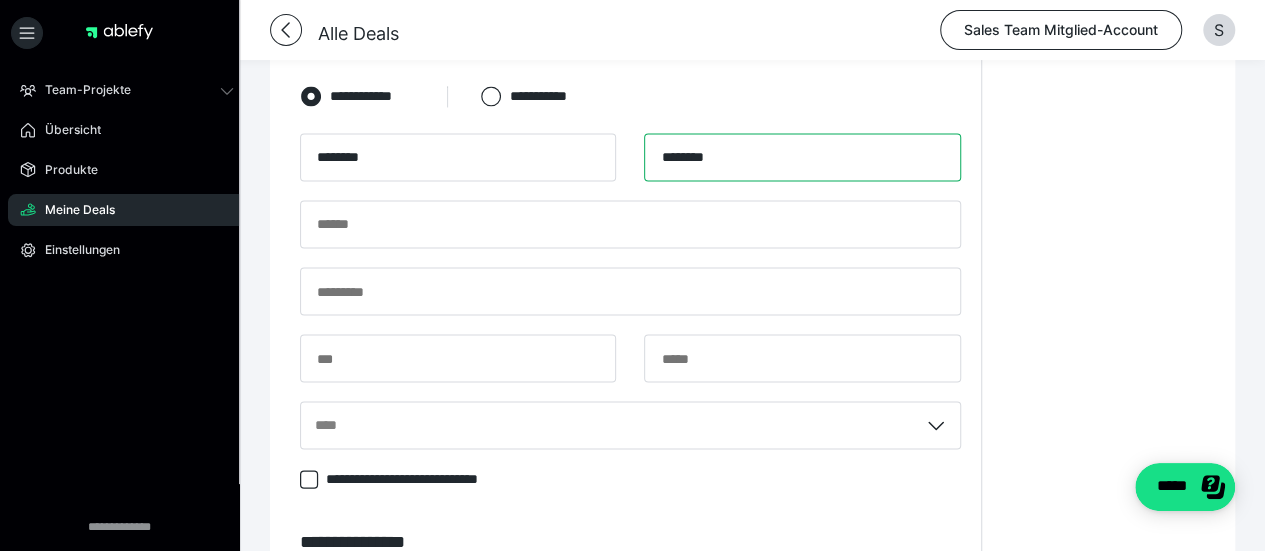 type on "********" 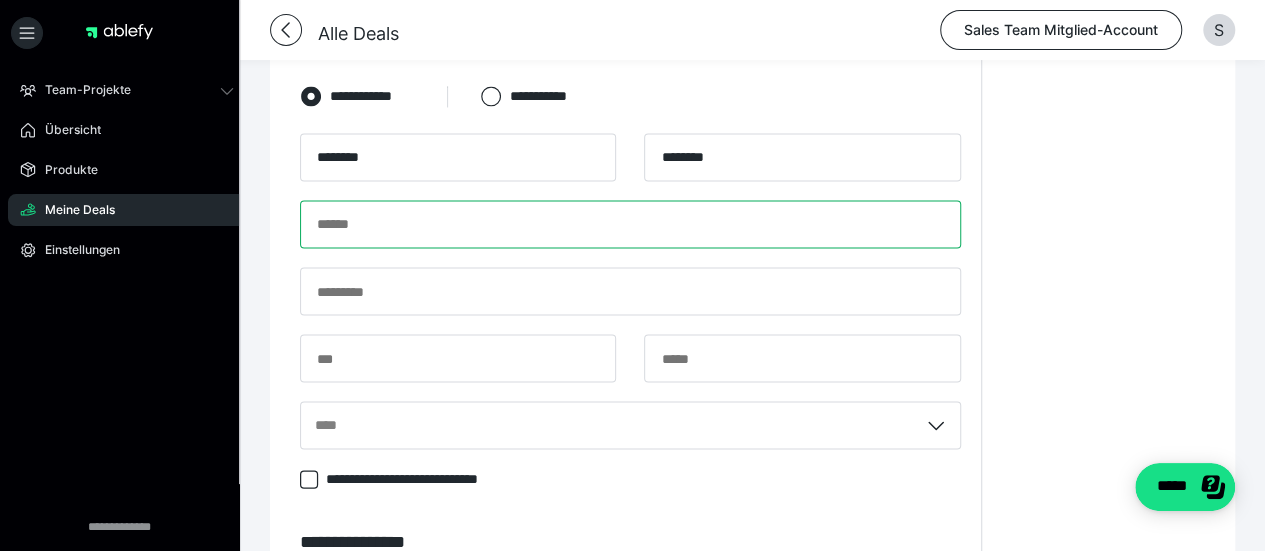 click at bounding box center [630, 224] 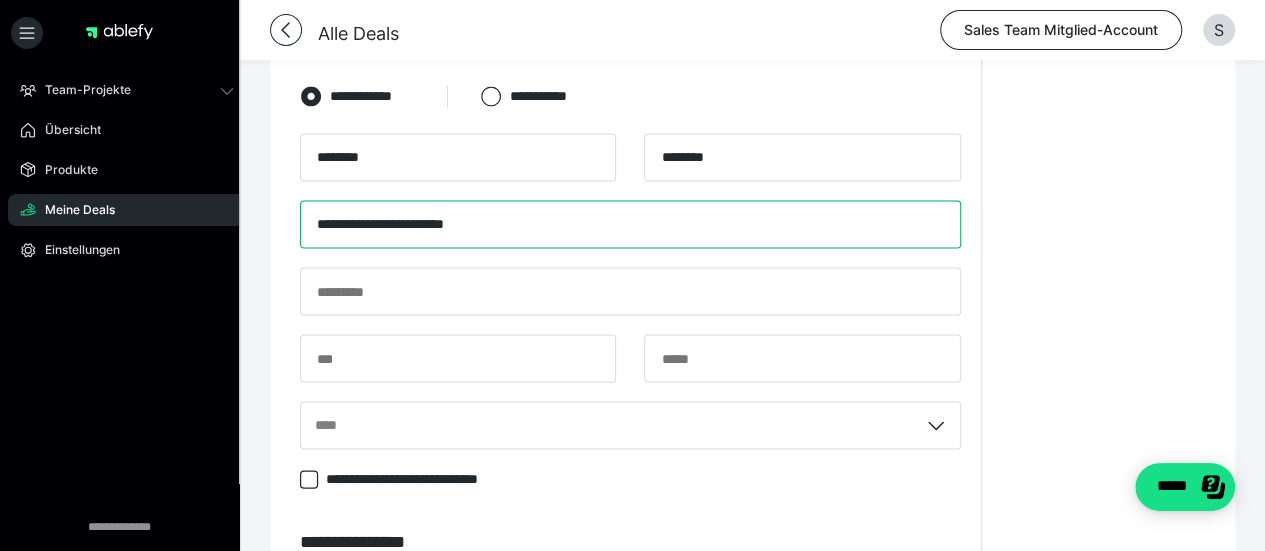 type on "**********" 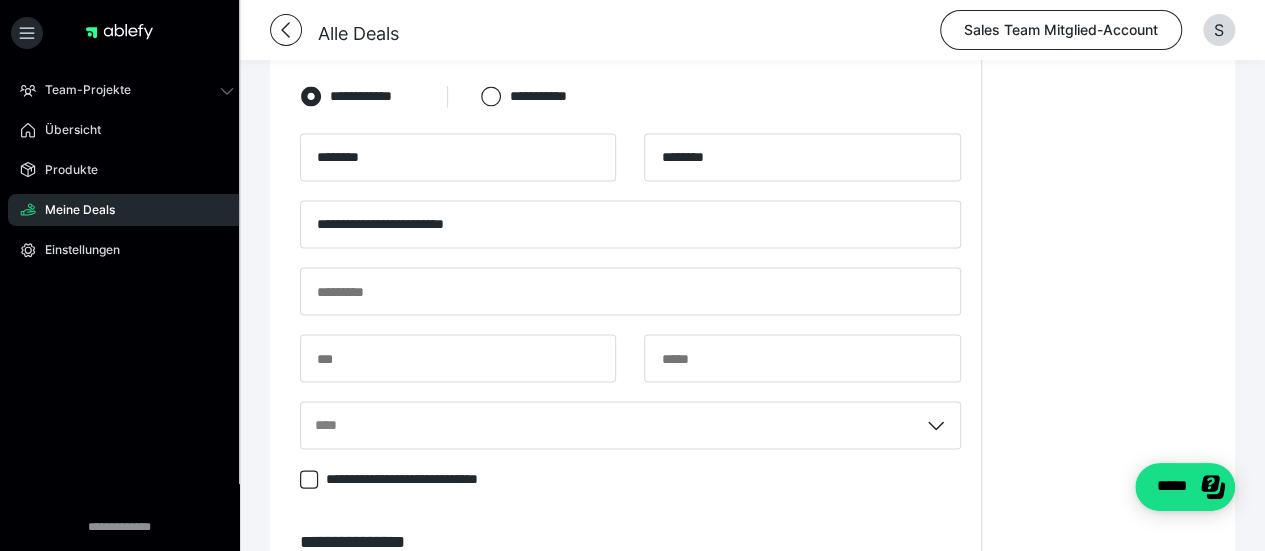 click on "**********" at bounding box center (1103, -336) 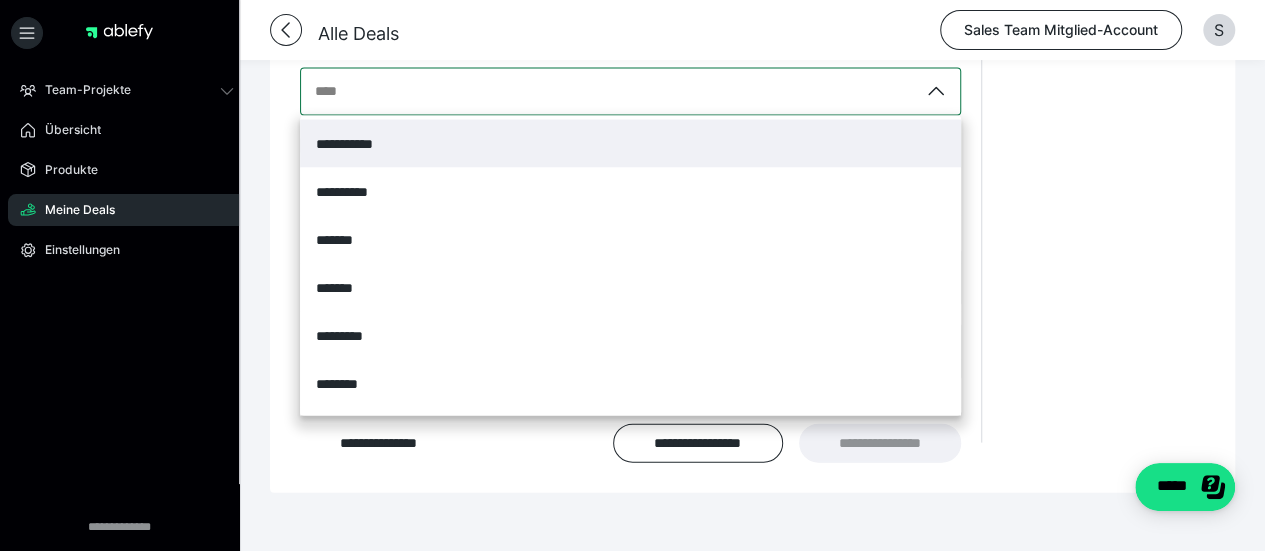 scroll, scrollTop: 1954, scrollLeft: 0, axis: vertical 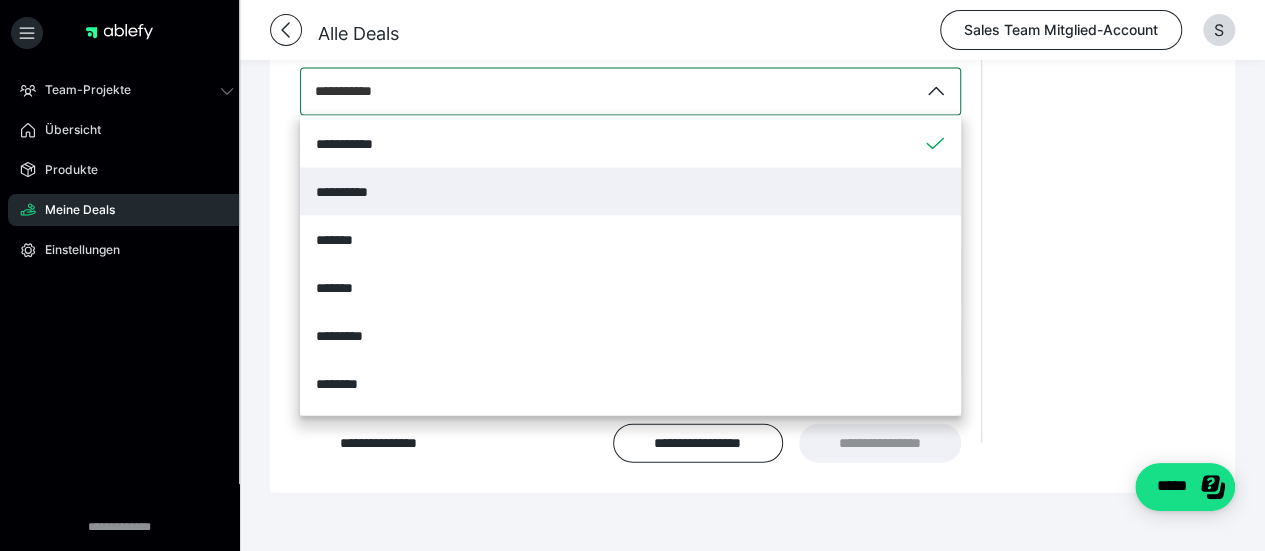 click on "**********" at bounding box center [350, 192] 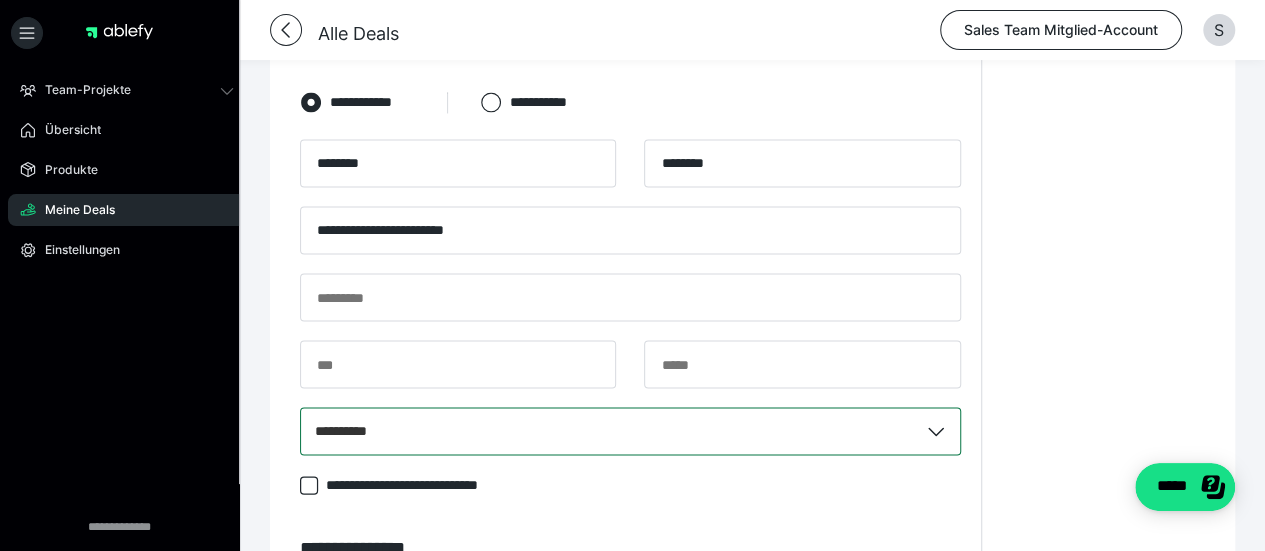scroll, scrollTop: 1614, scrollLeft: 0, axis: vertical 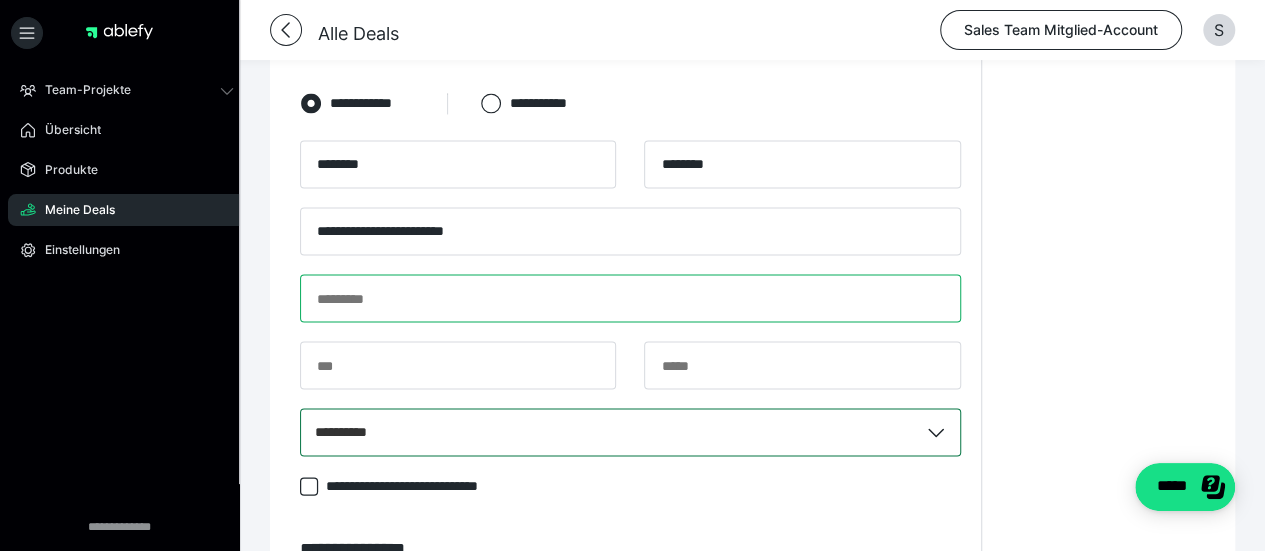 click at bounding box center (630, 298) 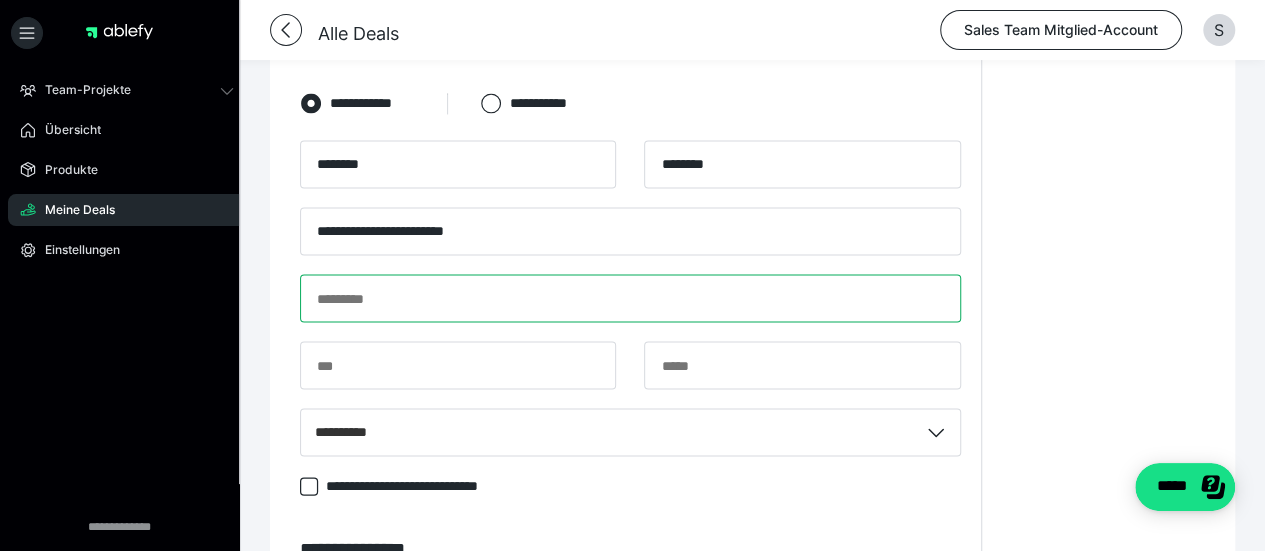 paste on "**********" 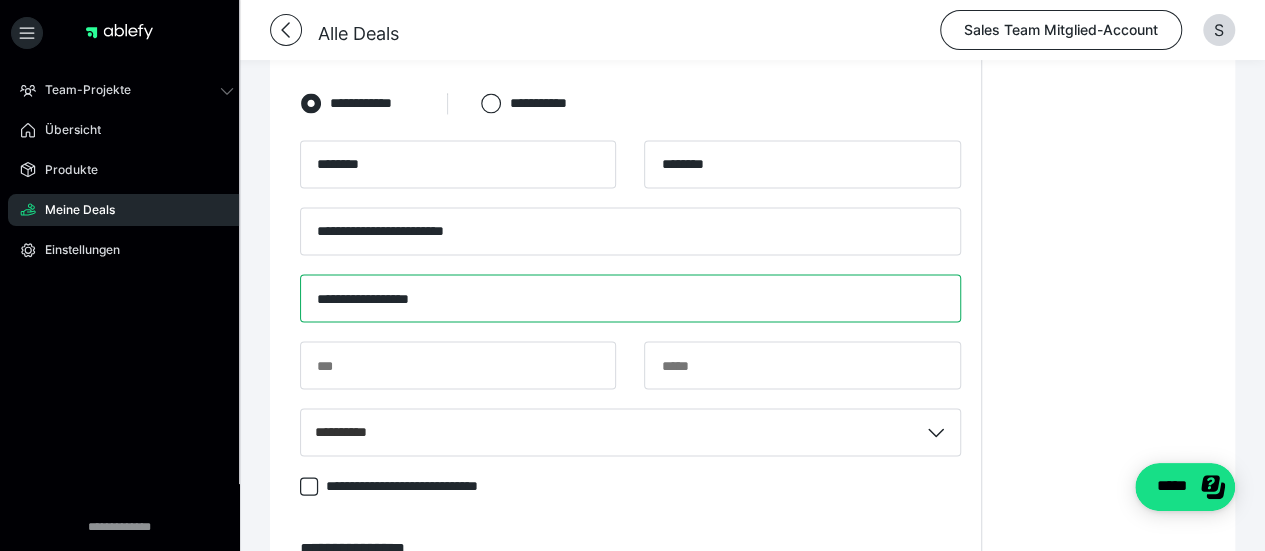 type on "**********" 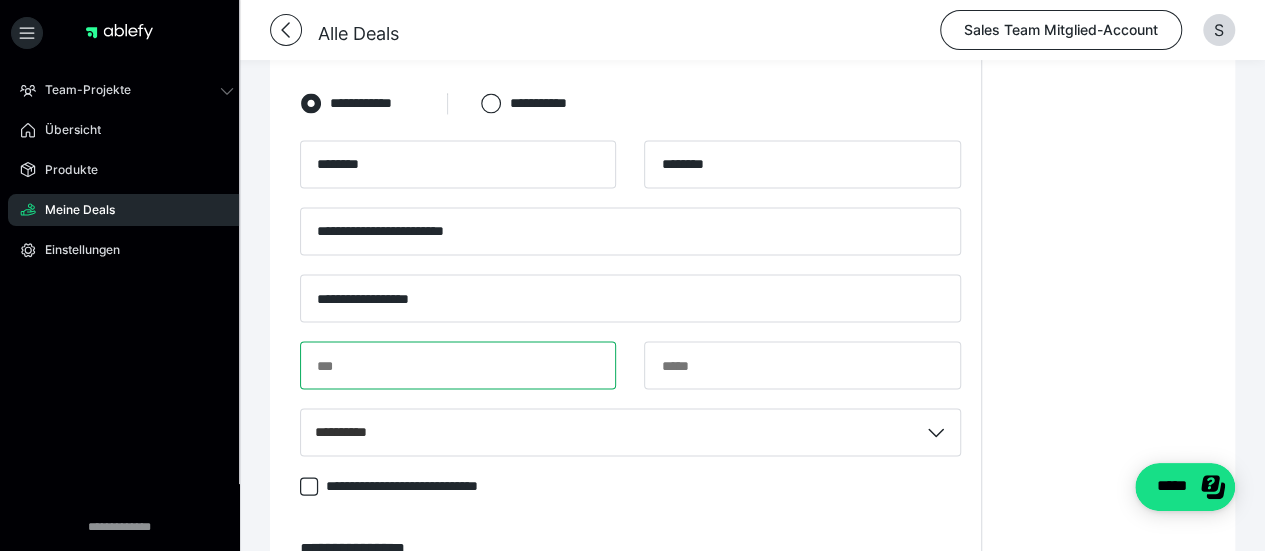click at bounding box center (458, 365) 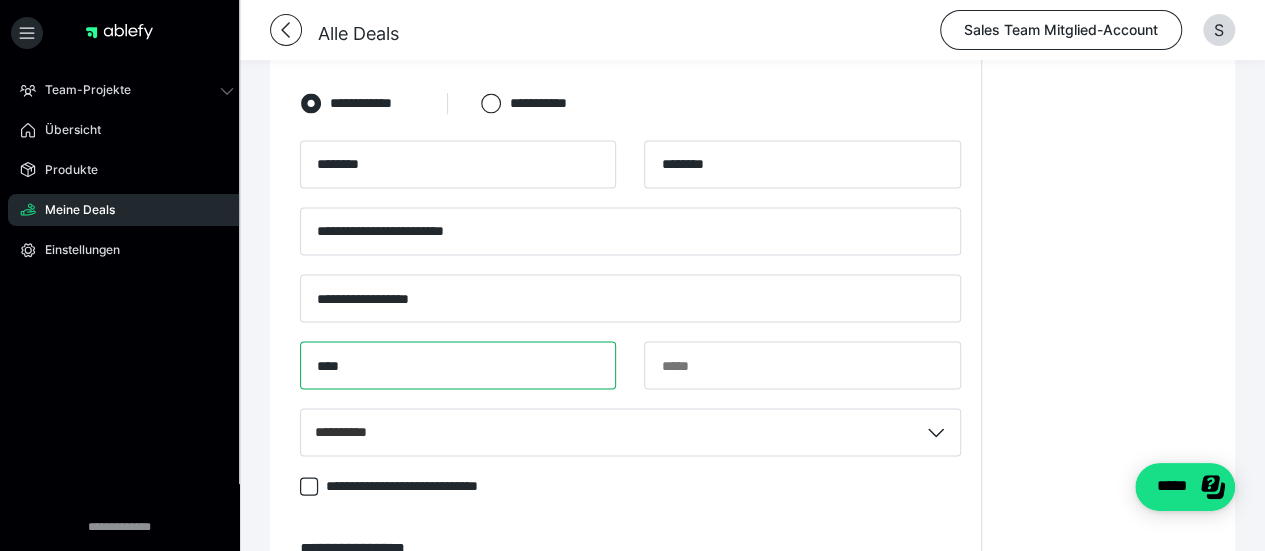 type on "****" 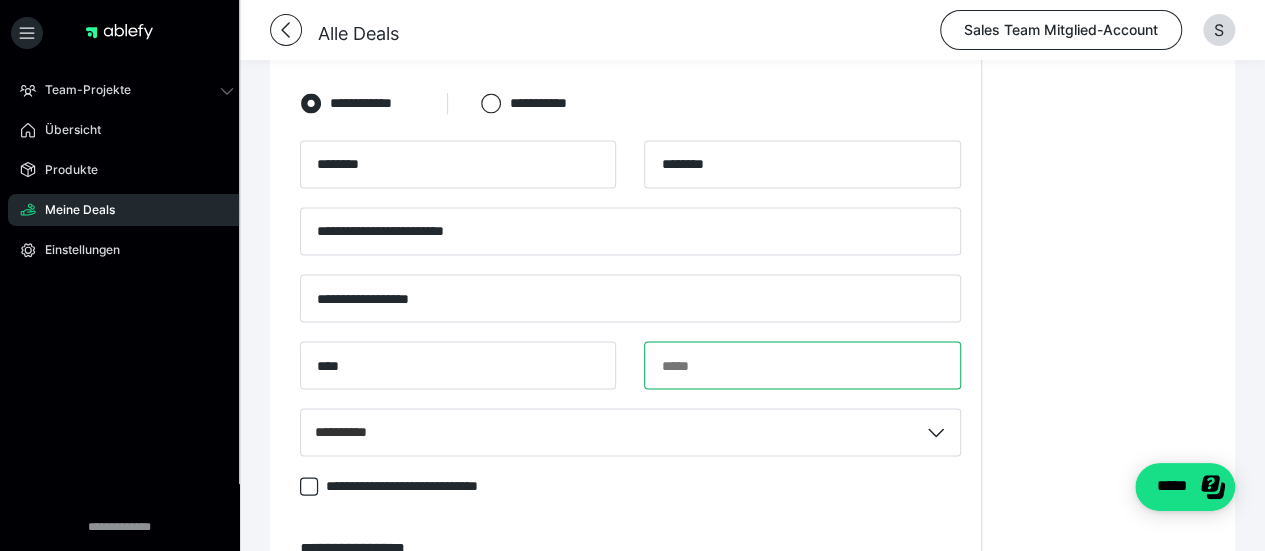 click at bounding box center [802, 365] 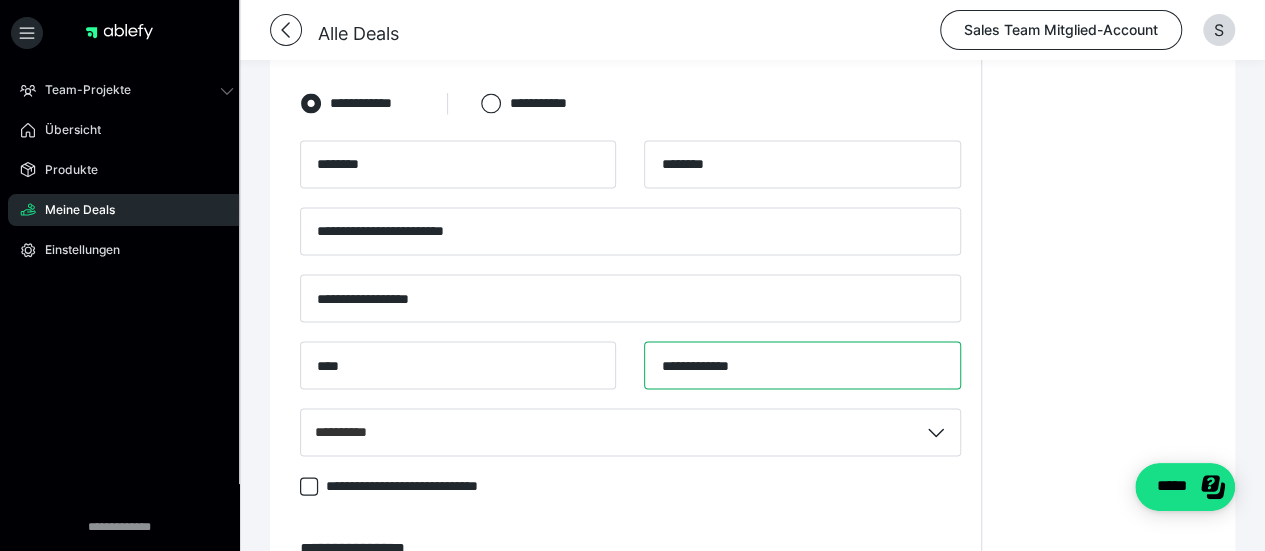 click on "**********" at bounding box center [802, 365] 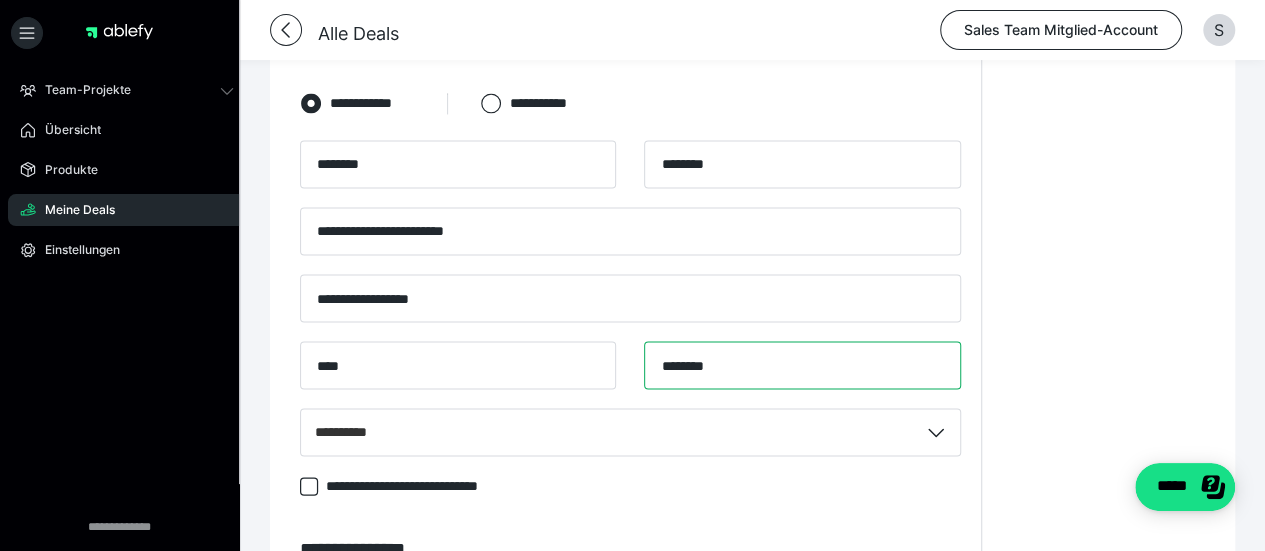 type on "********" 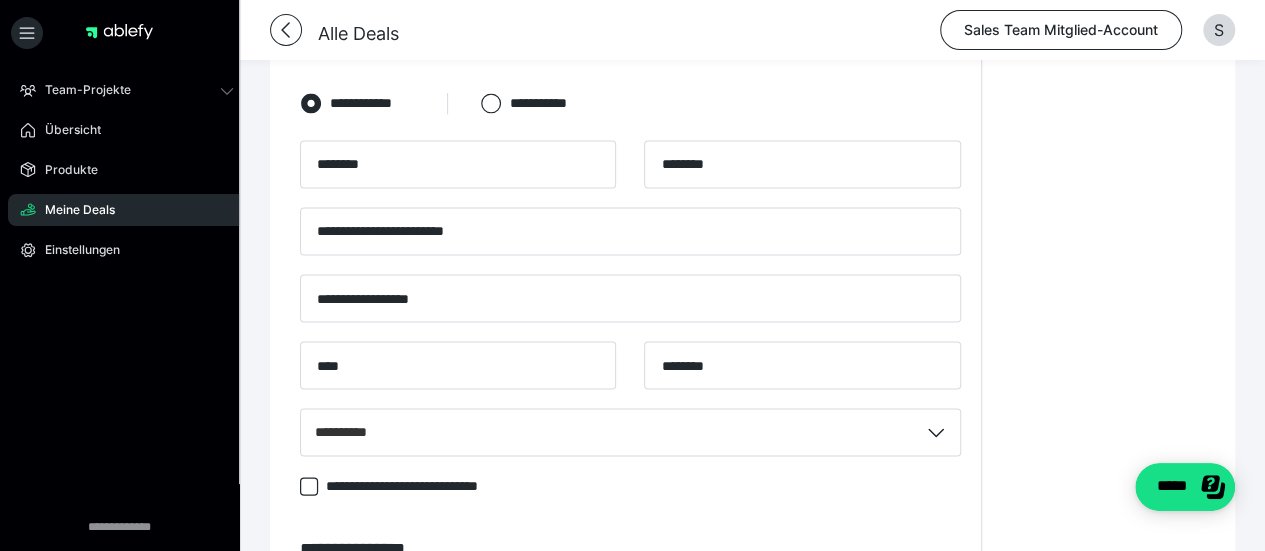 click on "**********" at bounding box center [1103, -329] 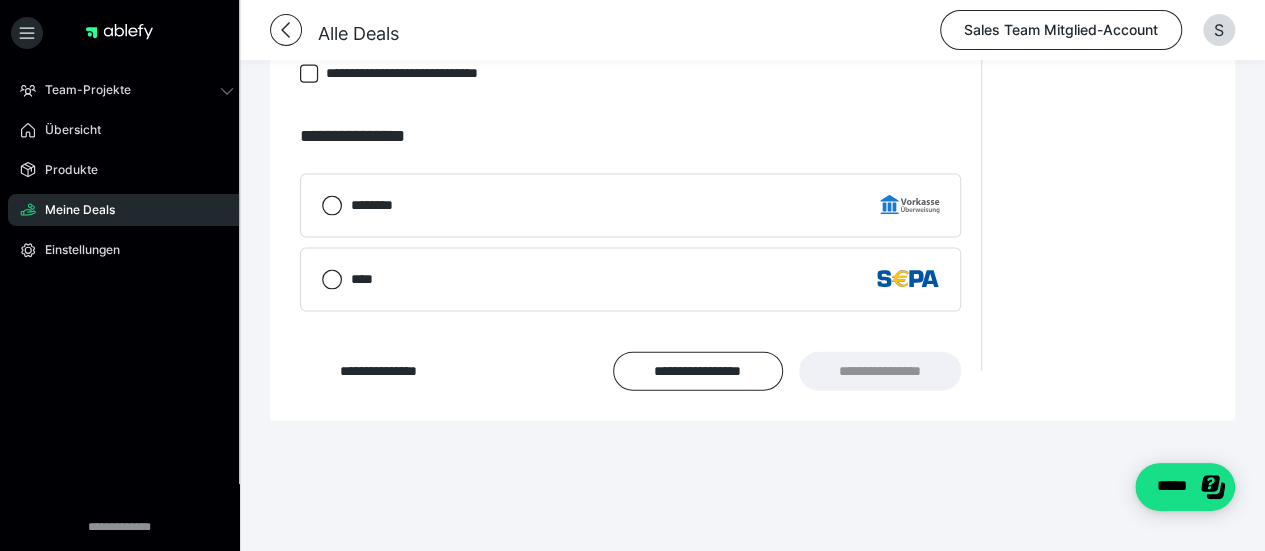 scroll, scrollTop: 2151, scrollLeft: 0, axis: vertical 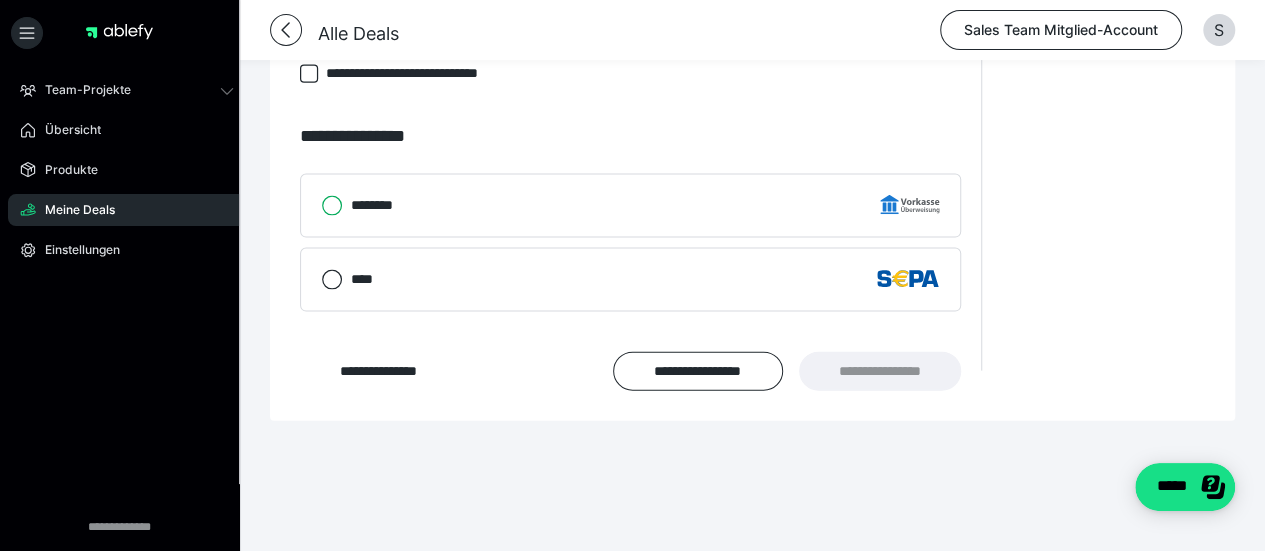 click on "********" at bounding box center (321, 206) 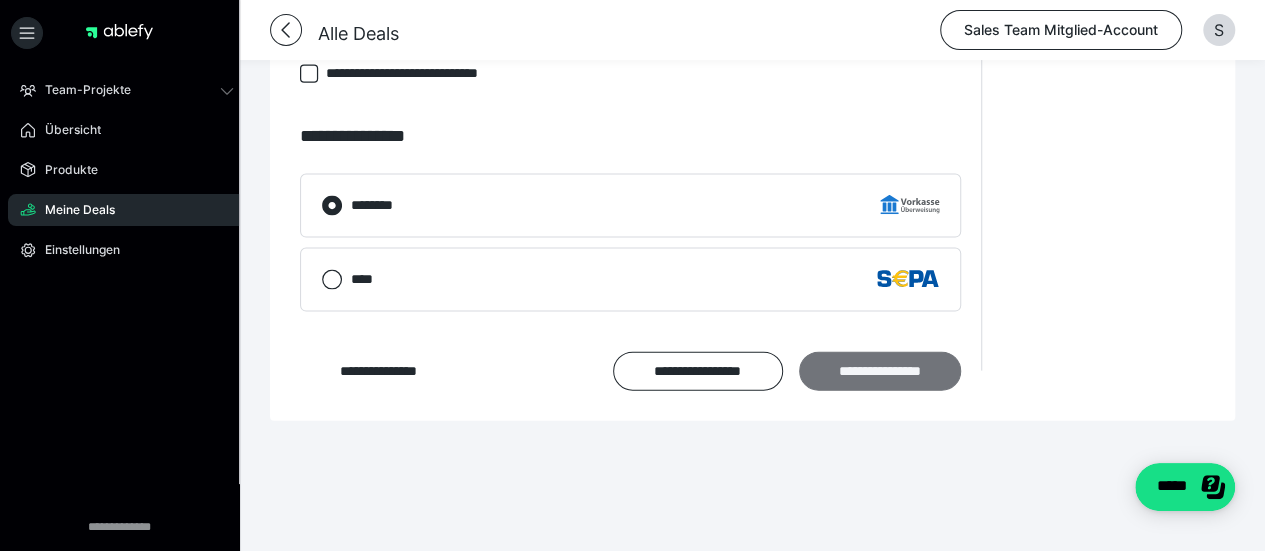 click on "**********" at bounding box center (880, 371) 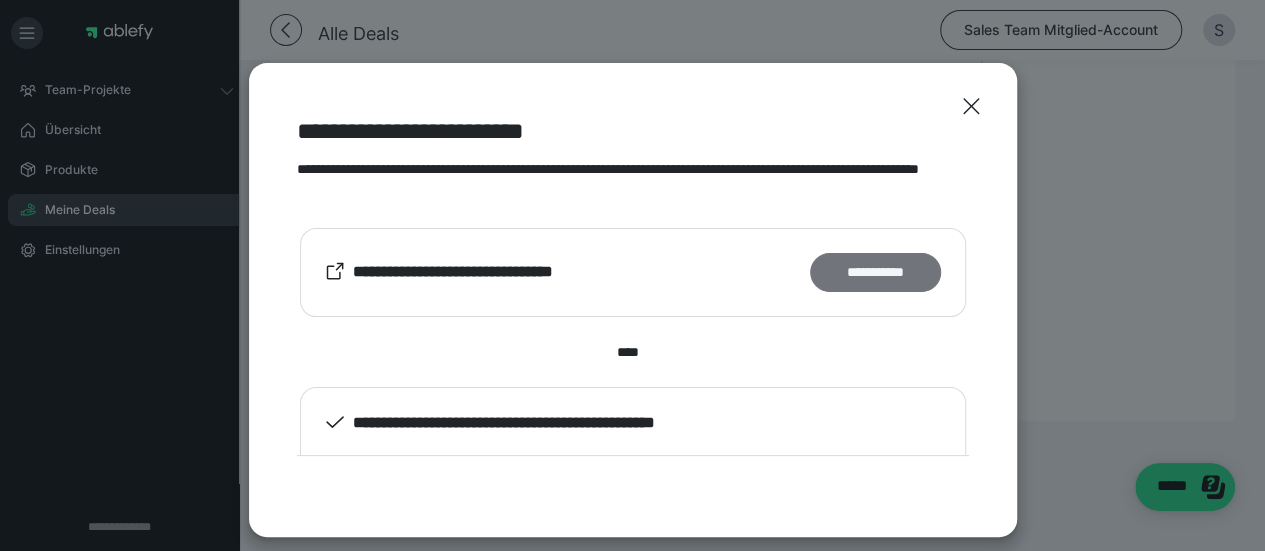 click on "**********" at bounding box center (875, 272) 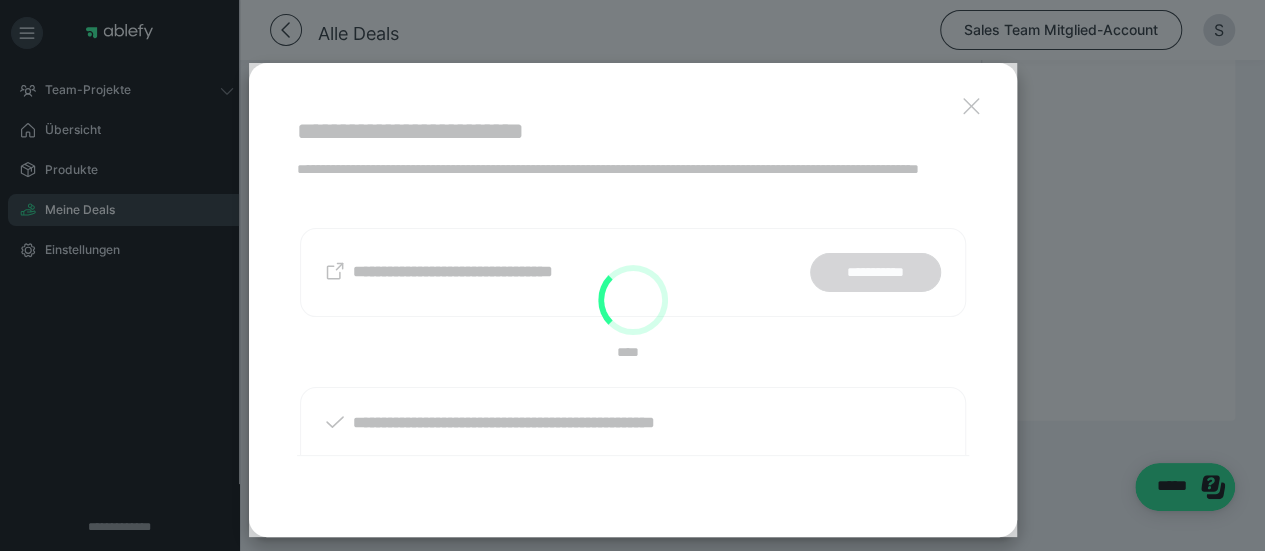 scroll, scrollTop: 1982, scrollLeft: 0, axis: vertical 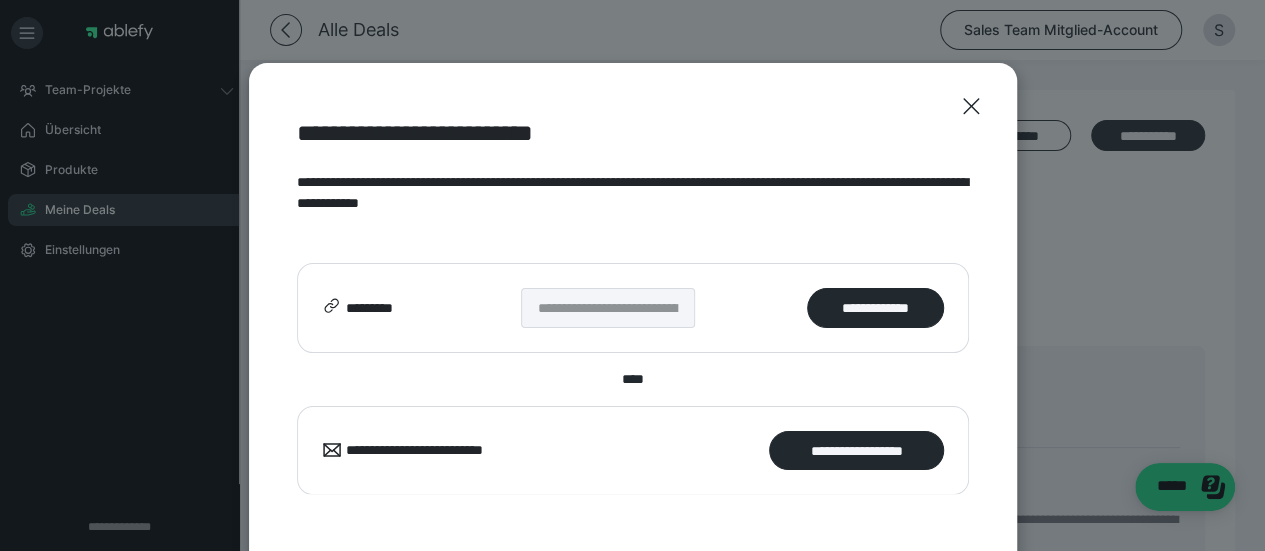 click on "**********" at bounding box center [856, 450] 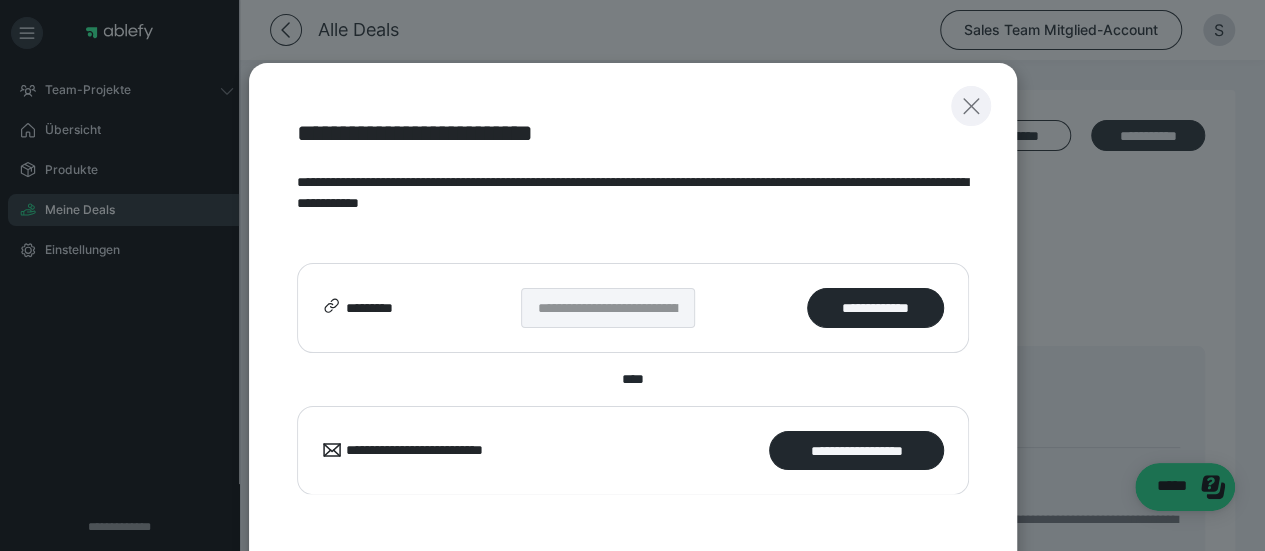 click 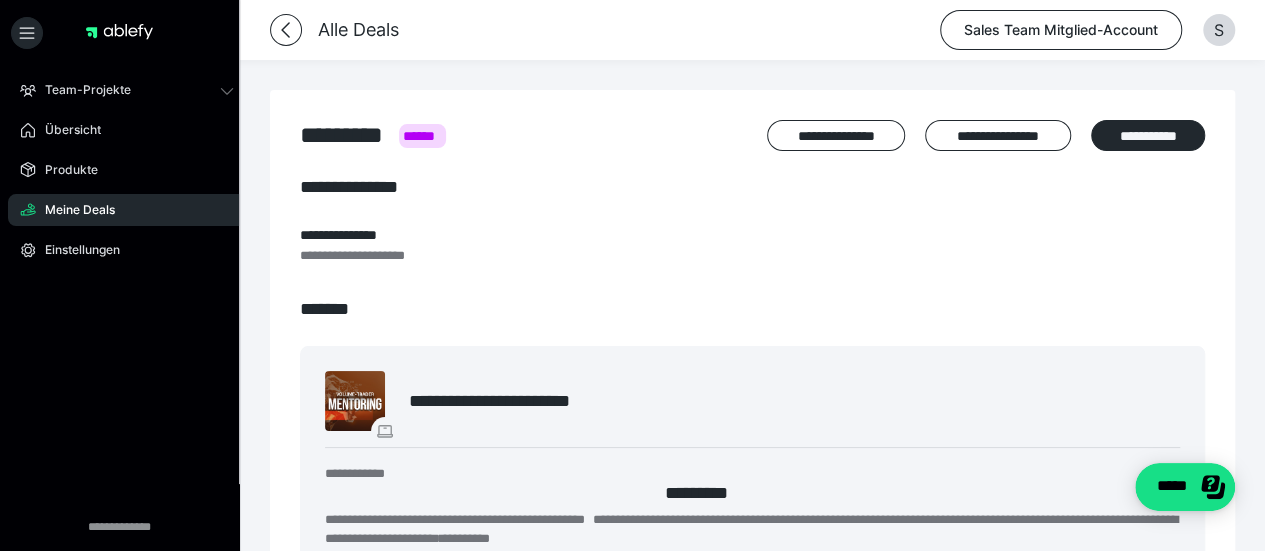 click on "Meine Deals" at bounding box center [73, 210] 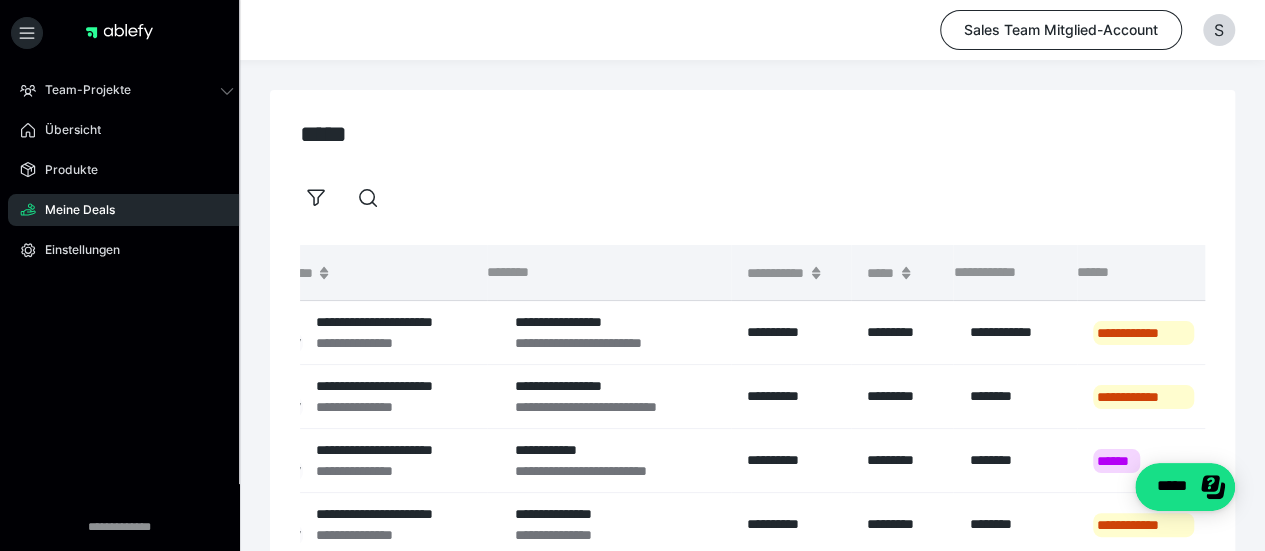 scroll, scrollTop: 0, scrollLeft: 214, axis: horizontal 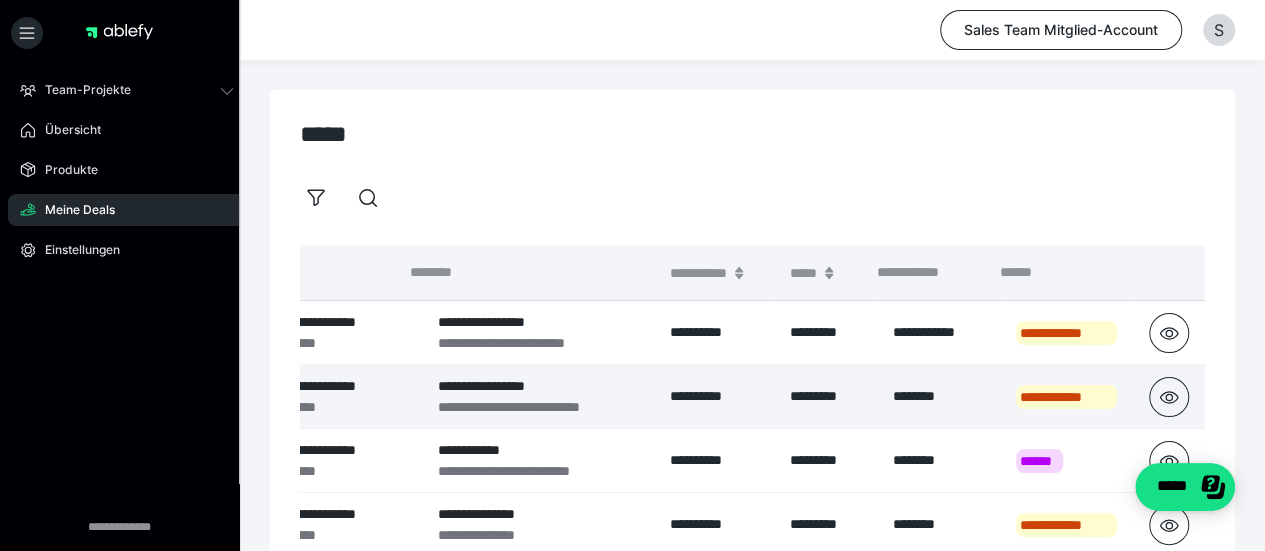 click on "*********" at bounding box center (825, 397) 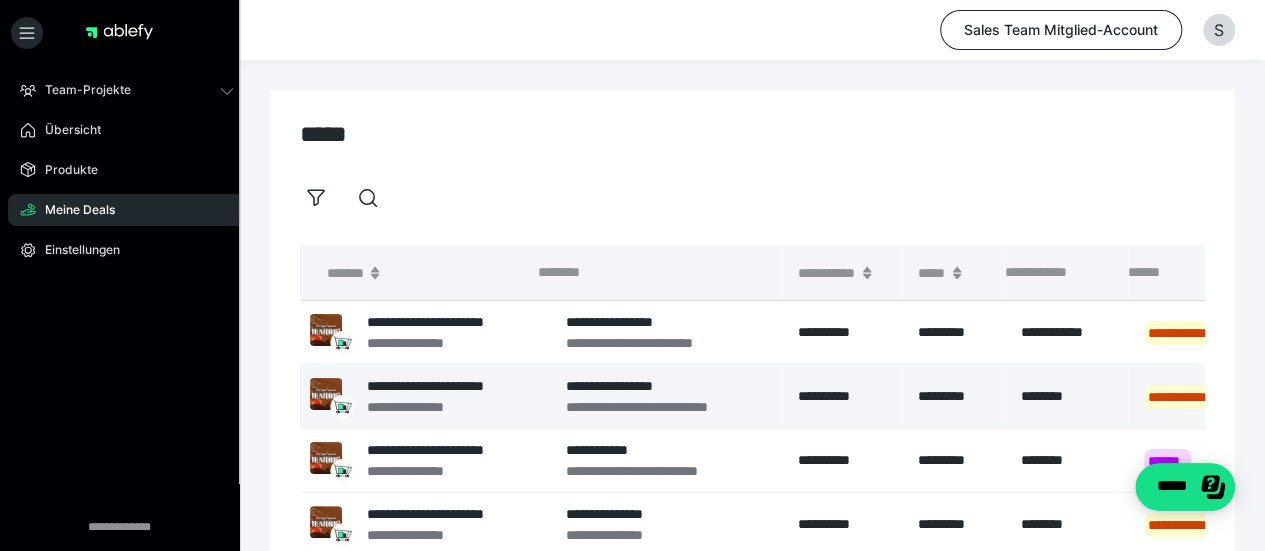 scroll, scrollTop: 0, scrollLeft: 0, axis: both 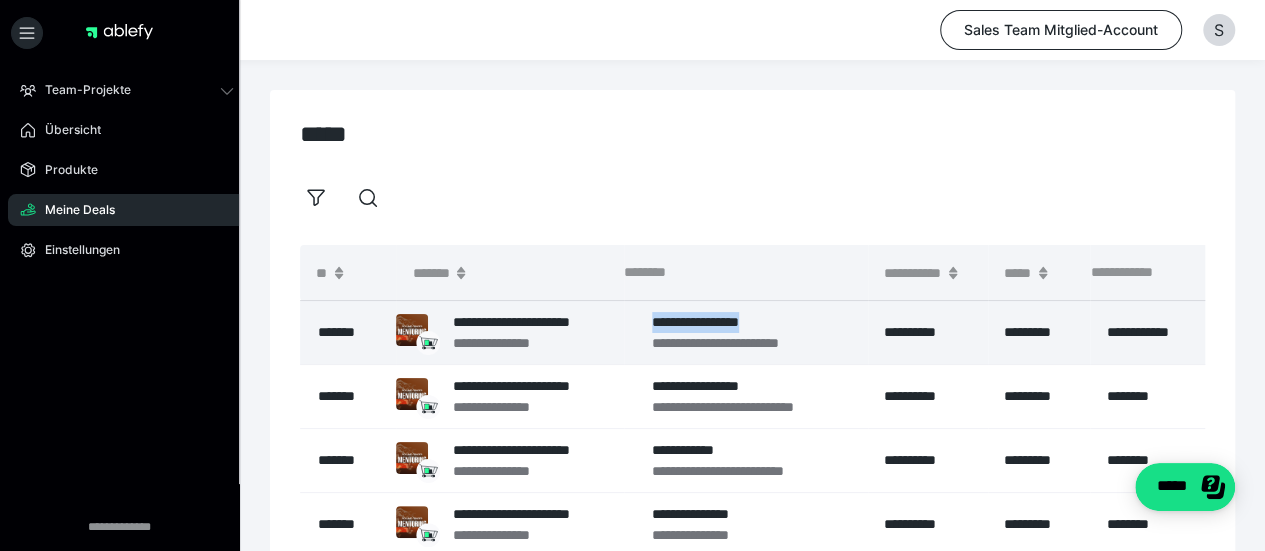 drag, startPoint x: 651, startPoint y: 323, endPoint x: 780, endPoint y: 318, distance: 129.09686 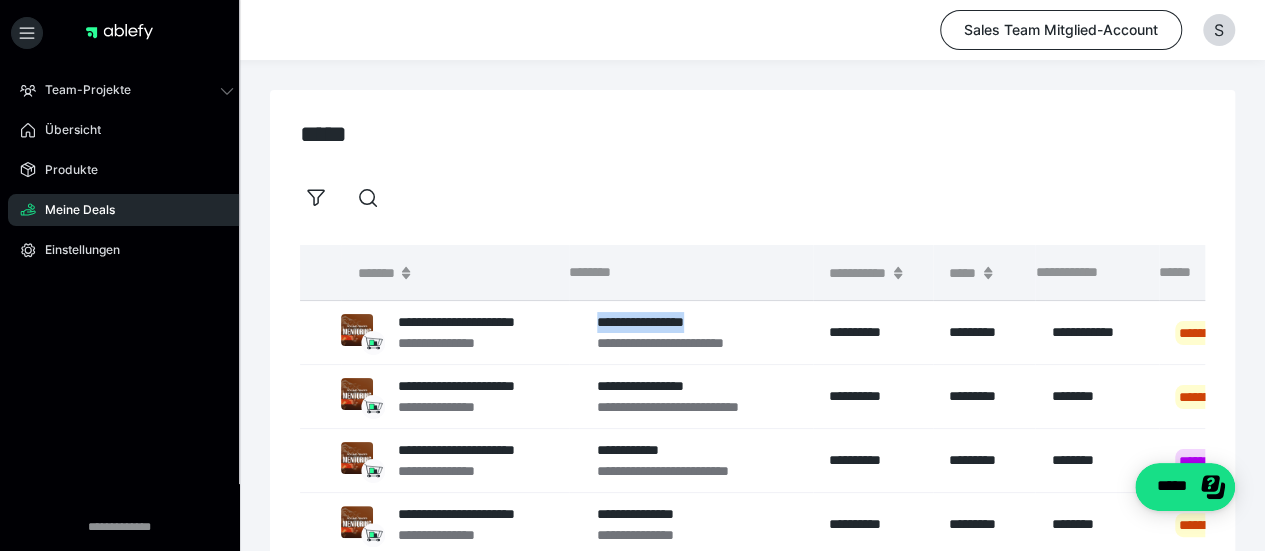 scroll, scrollTop: 0, scrollLeft: 0, axis: both 